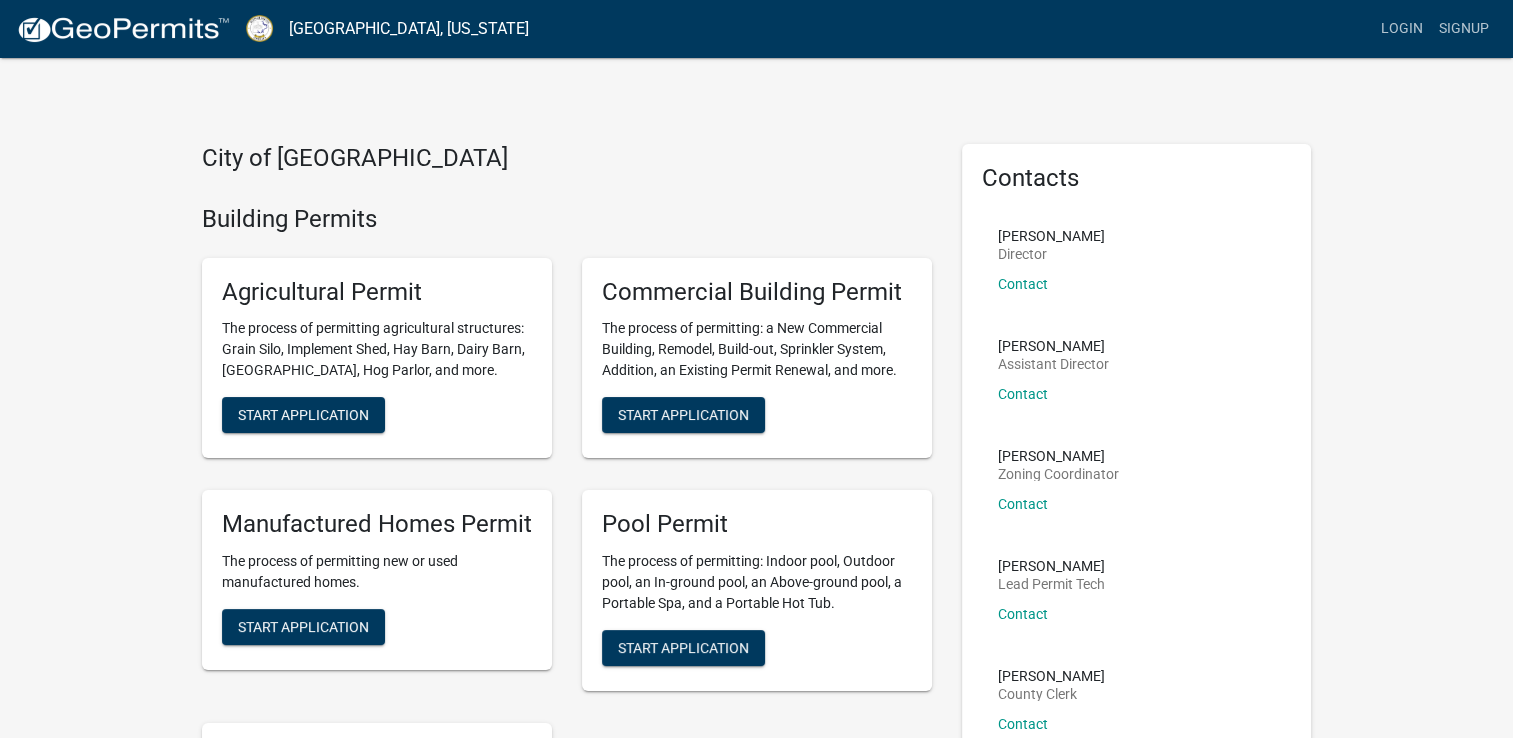 scroll, scrollTop: 0, scrollLeft: 0, axis: both 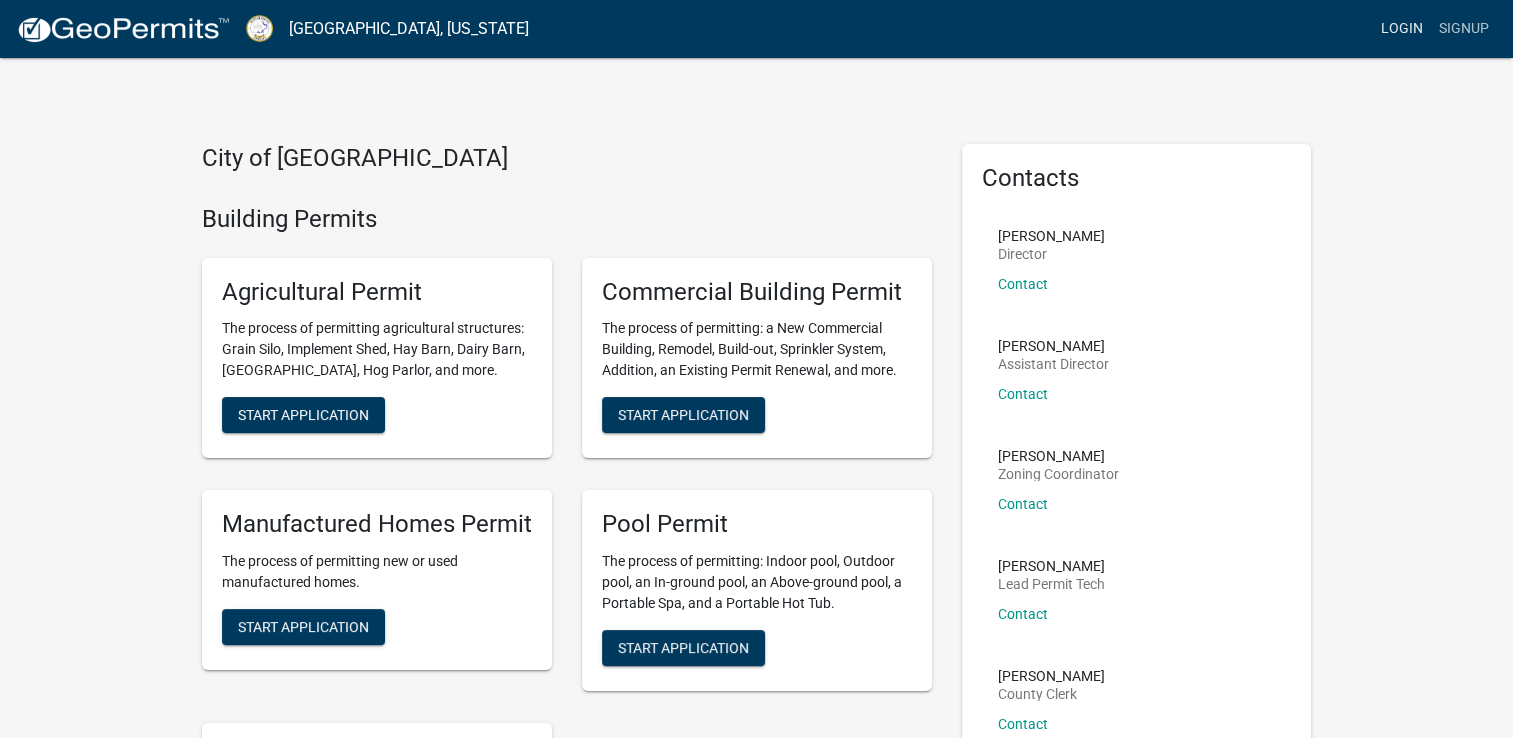 click on "Login" at bounding box center (1402, 29) 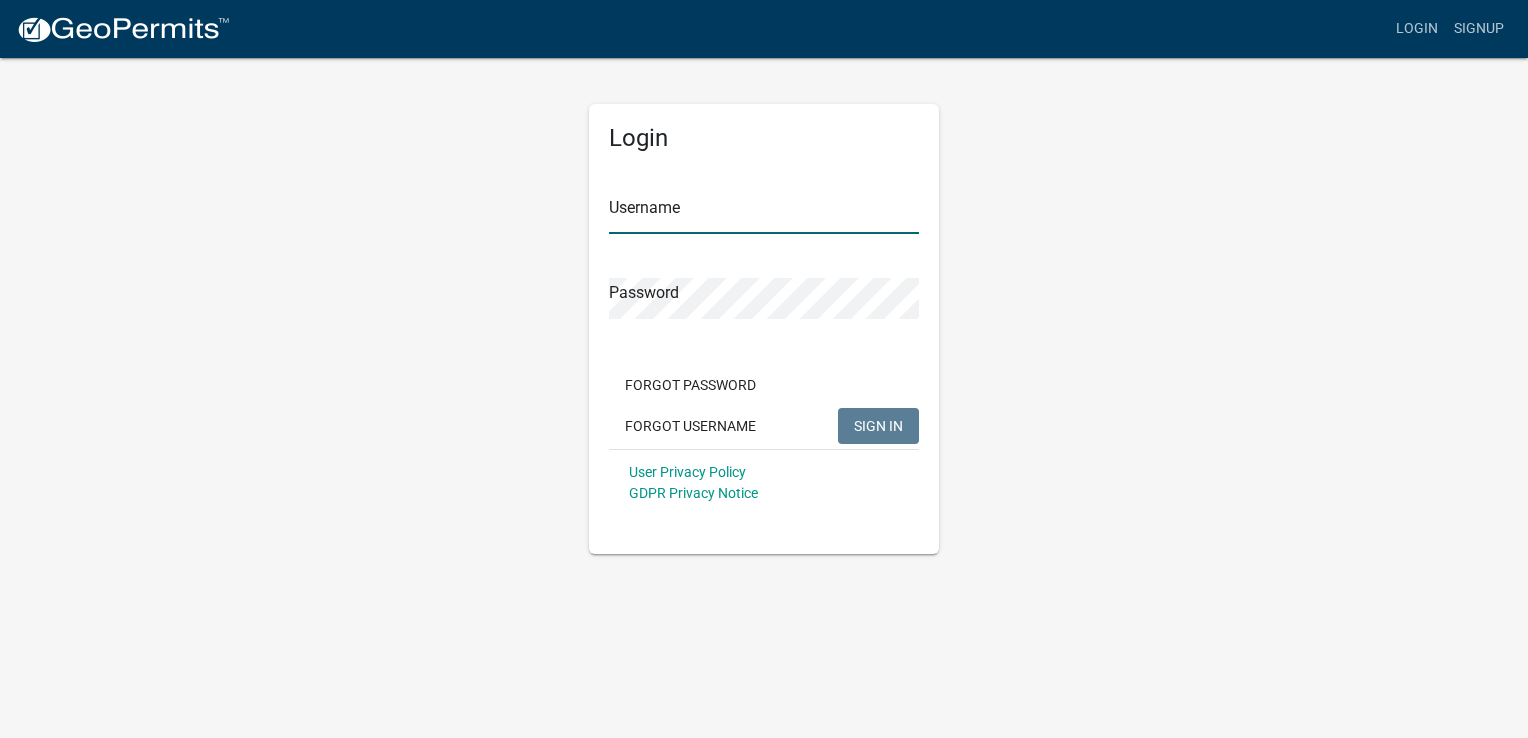 type on "Maenza5" 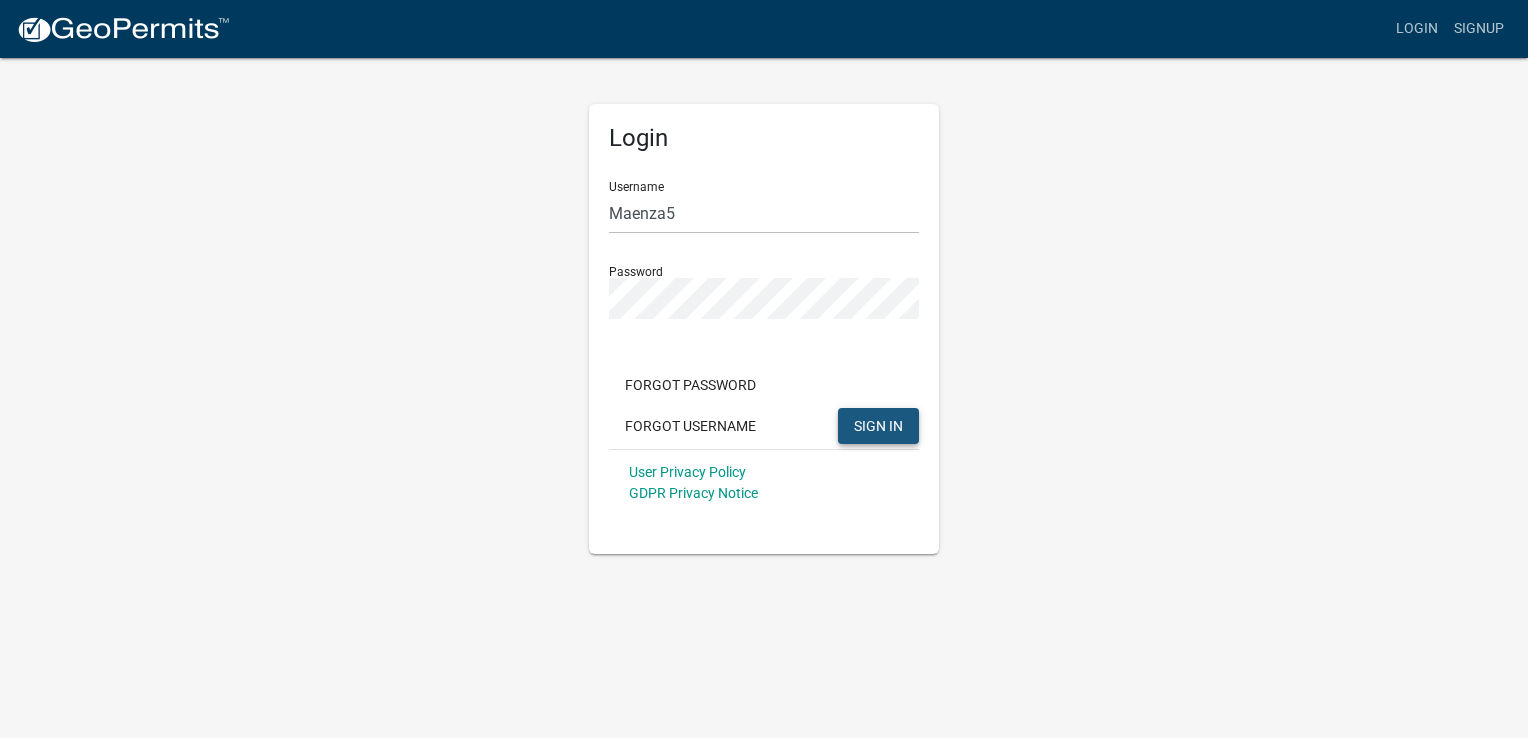 click on "SIGN IN" 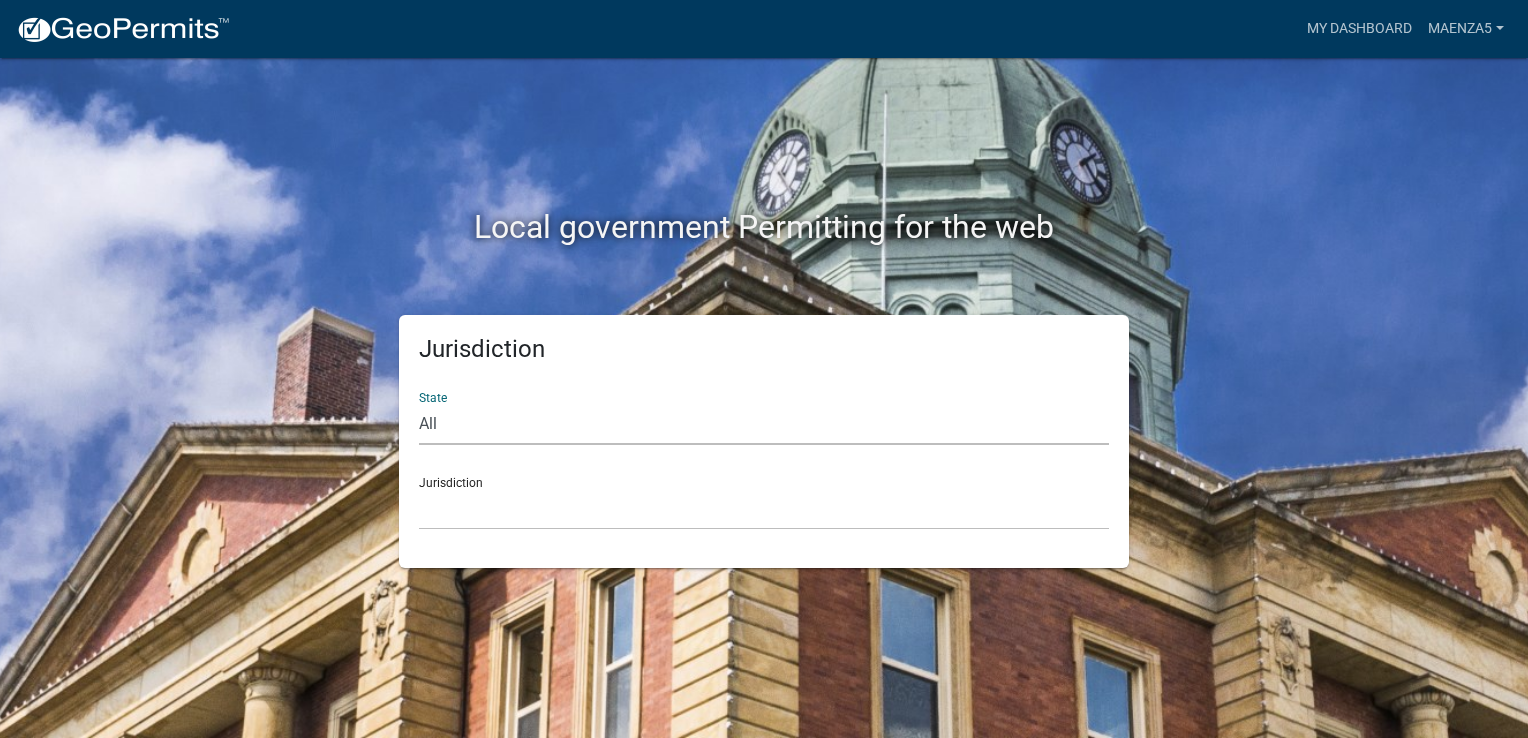 drag, startPoint x: 888, startPoint y: 422, endPoint x: 454, endPoint y: 513, distance: 443.4377 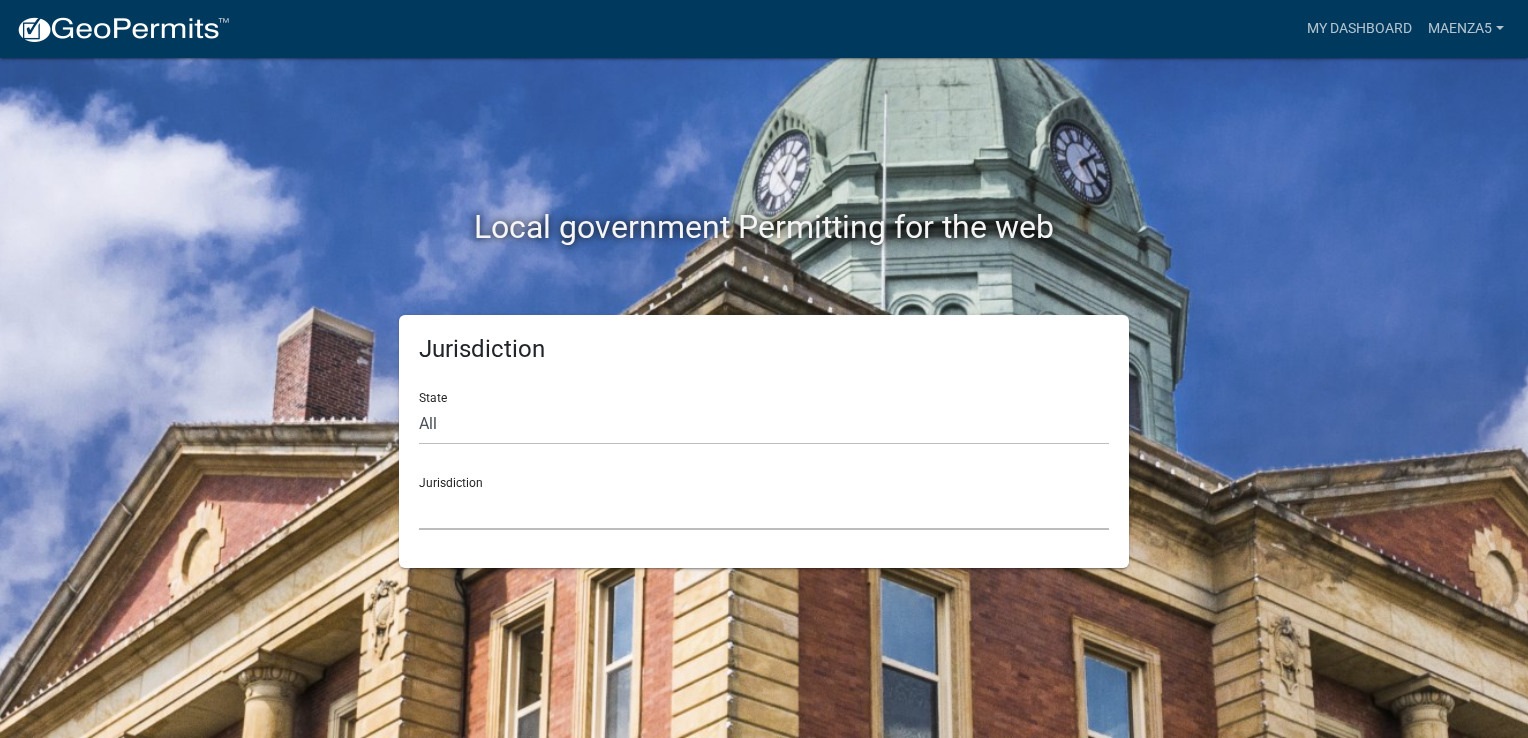 click on "City of [GEOGRAPHIC_DATA], [US_STATE] [GEOGRAPHIC_DATA], [US_STATE][PERSON_NAME][GEOGRAPHIC_DATA], [US_STATE][PERSON_NAME][GEOGRAPHIC_DATA], [US_STATE][PERSON_NAME][GEOGRAPHIC_DATA], [US_STATE][PERSON_NAME][GEOGRAPHIC_DATA], [US_STATE][PERSON_NAME][GEOGRAPHIC_DATA], [US_STATE][PERSON_NAME][GEOGRAPHIC_DATA], [US_STATE][PERSON_NAME][GEOGRAPHIC_DATA], [US_STATE][PERSON_NAME][GEOGRAPHIC_DATA], [US_STATE][PERSON_NAME][GEOGRAPHIC_DATA], [US_STATE]" 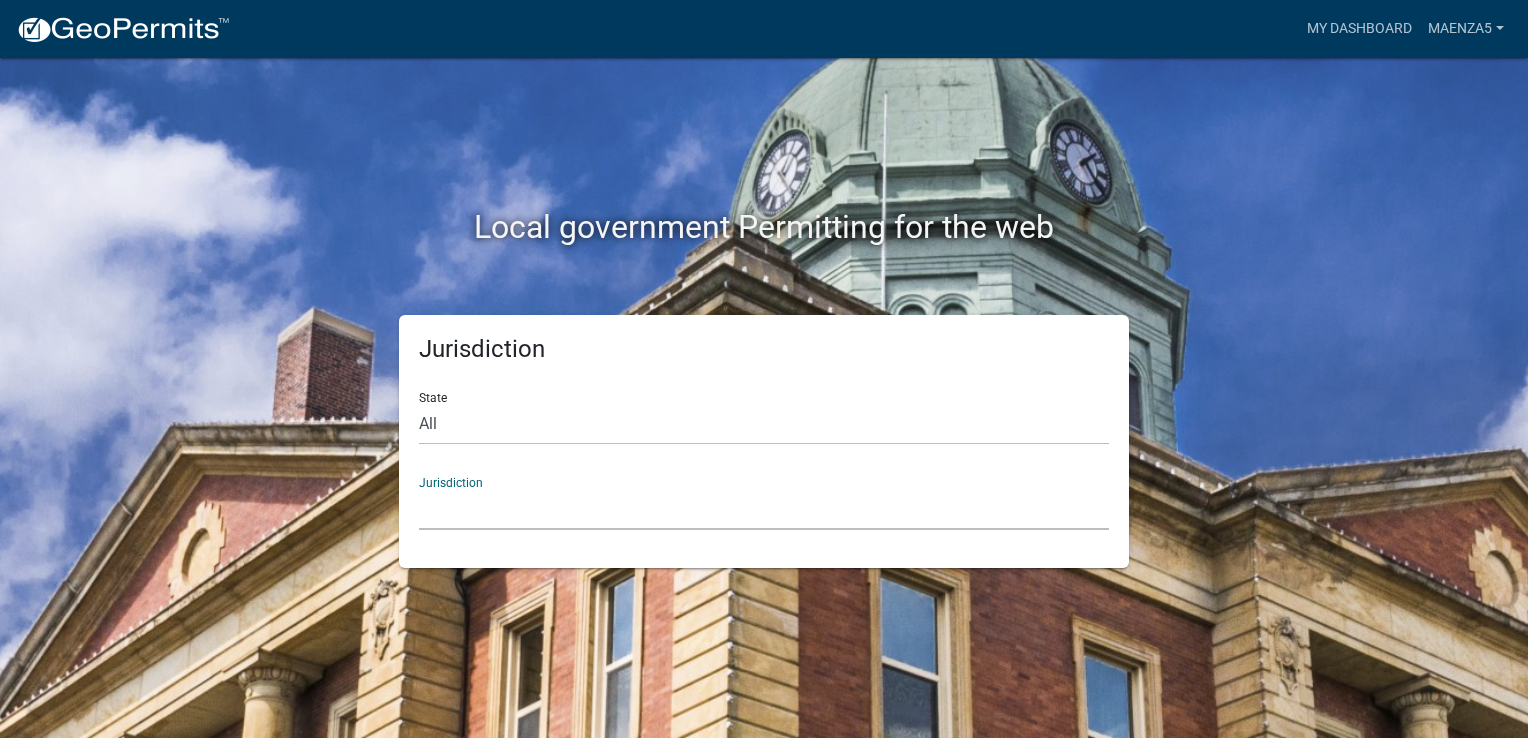 drag, startPoint x: 447, startPoint y: 517, endPoint x: 467, endPoint y: 482, distance: 40.311287 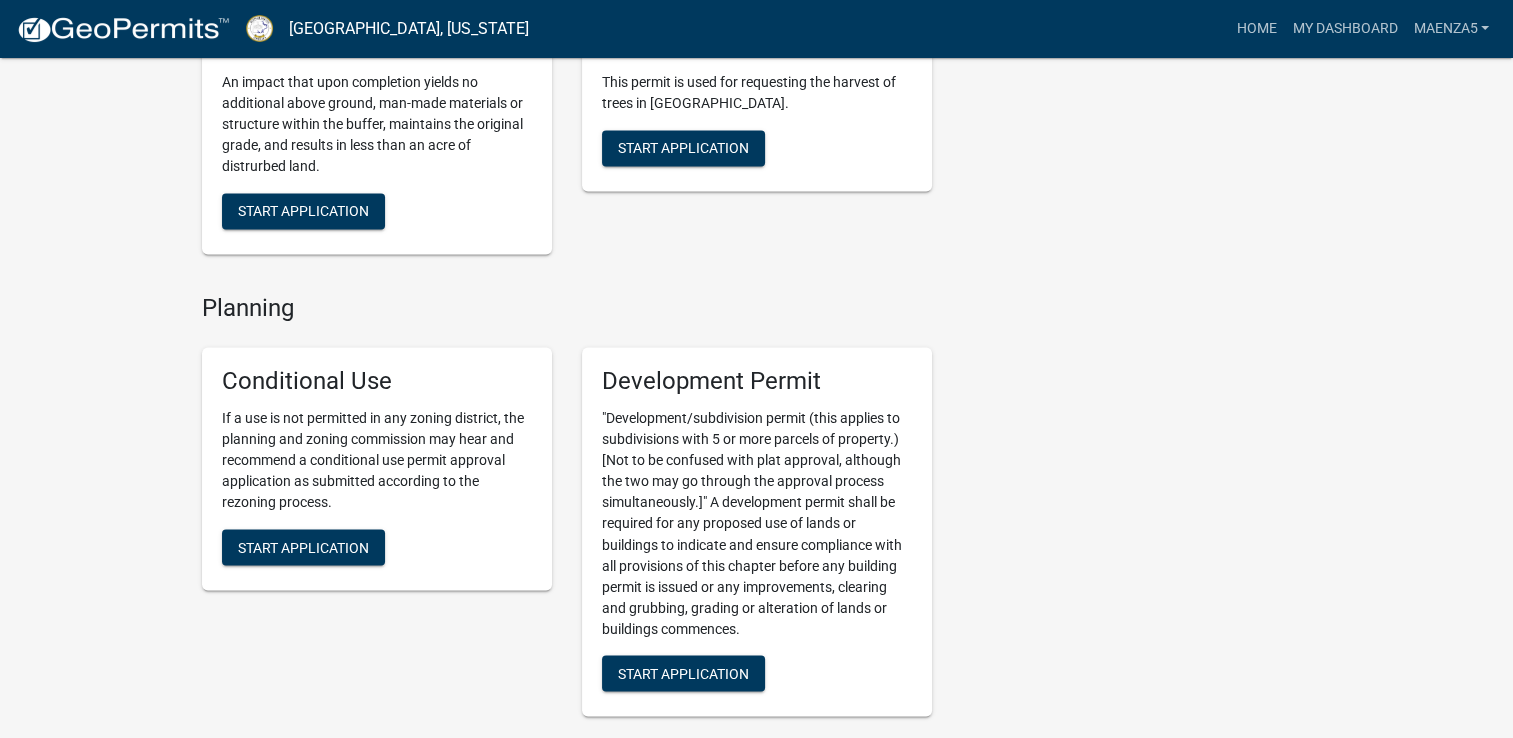 scroll, scrollTop: 3244, scrollLeft: 0, axis: vertical 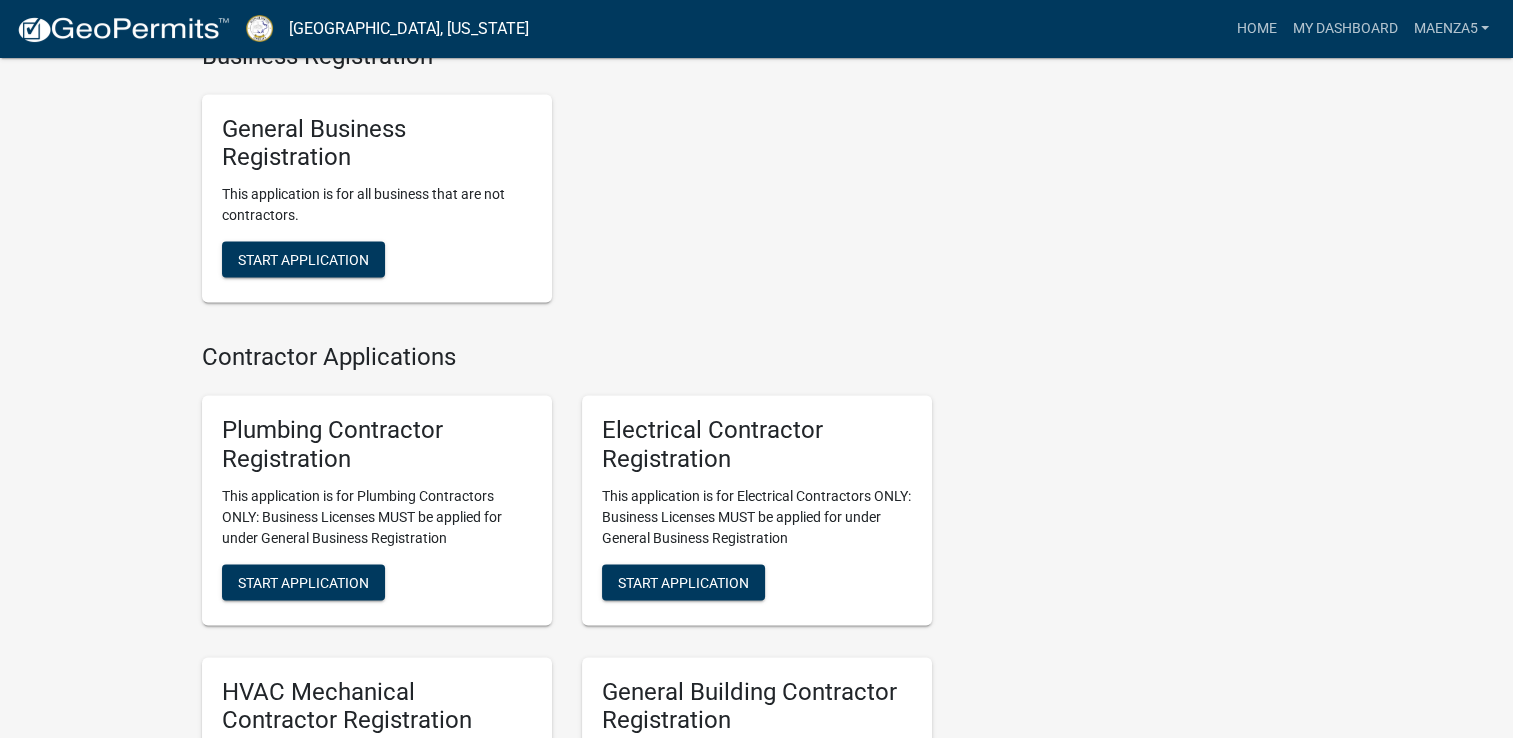 click on "My Applications  Show More  Residential Building Permit   In Progress - Applicant Request for Inspections  071A100 | [PERSON_NAME] | 281 ARROWHEAD TRL  2024-BLDR-238 - [DATE] 8:49:02 PM   Continue Application  City of [GEOGRAPHIC_DATA] Permits Agricultural Permit The process of permitting agricultural structures: Grain Silo, Implement Shed, [GEOGRAPHIC_DATA], [GEOGRAPHIC_DATA], [GEOGRAPHIC_DATA], [GEOGRAPHIC_DATA], and more.
Start Application Commercial Building Permit The process of permitting: a New Commercial Building, Remodel, Build-out, Sprinkler System, Addition, an Existing Permit Renewal, and more.
Start Application Manufactured Homes Permit The process of permitting new or used manufactured homes. Start Application Pool Permit The process of permitting: Indoor pool, Outdoor pool, an In-ground pool, an Above-ground pool, a Portable Spa, and a Portable Hot Tub.
Start Application Residential Building Permit Start Application Subcontractor Electrical Permit Start Application Mechanical HVAC Permit Start Application Land" 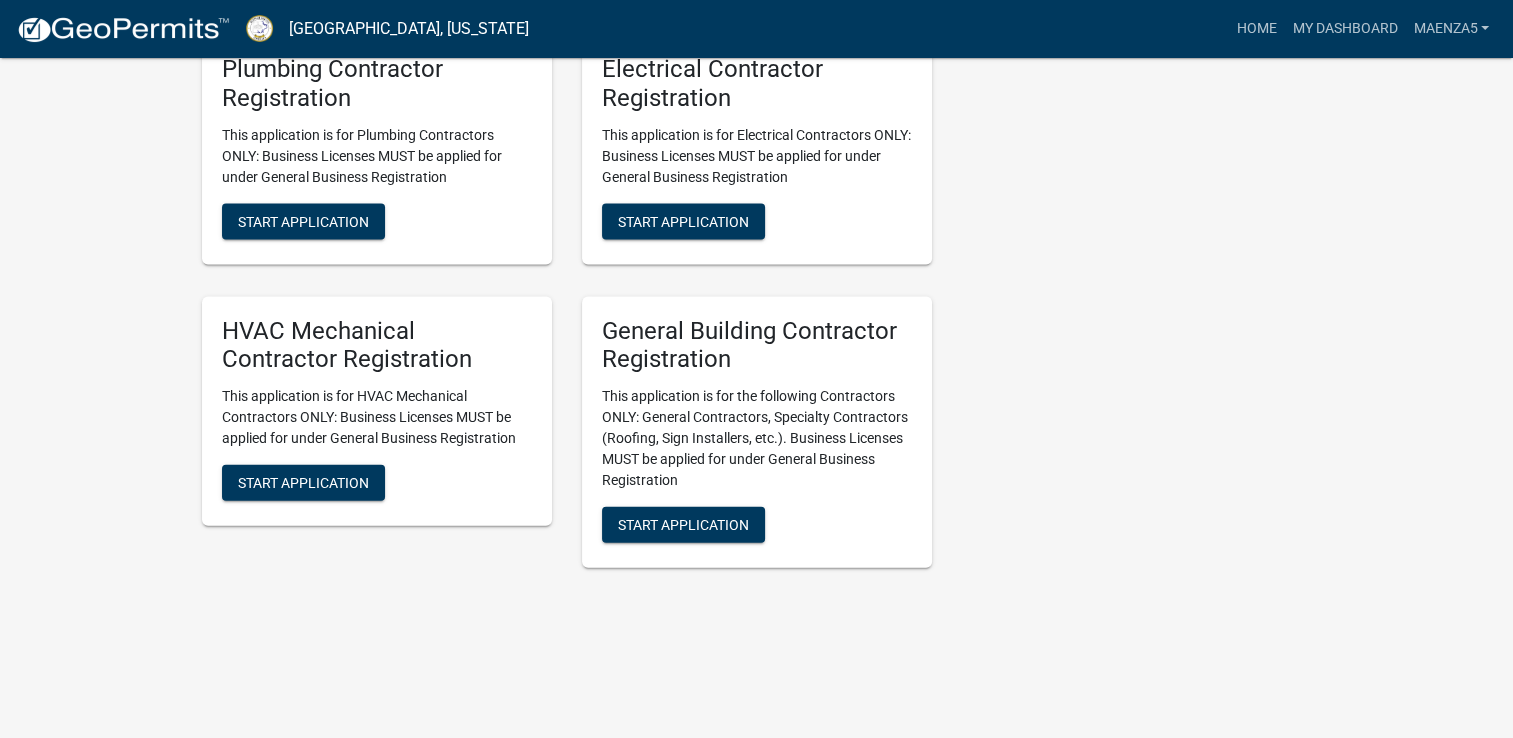 scroll, scrollTop: 4327, scrollLeft: 0, axis: vertical 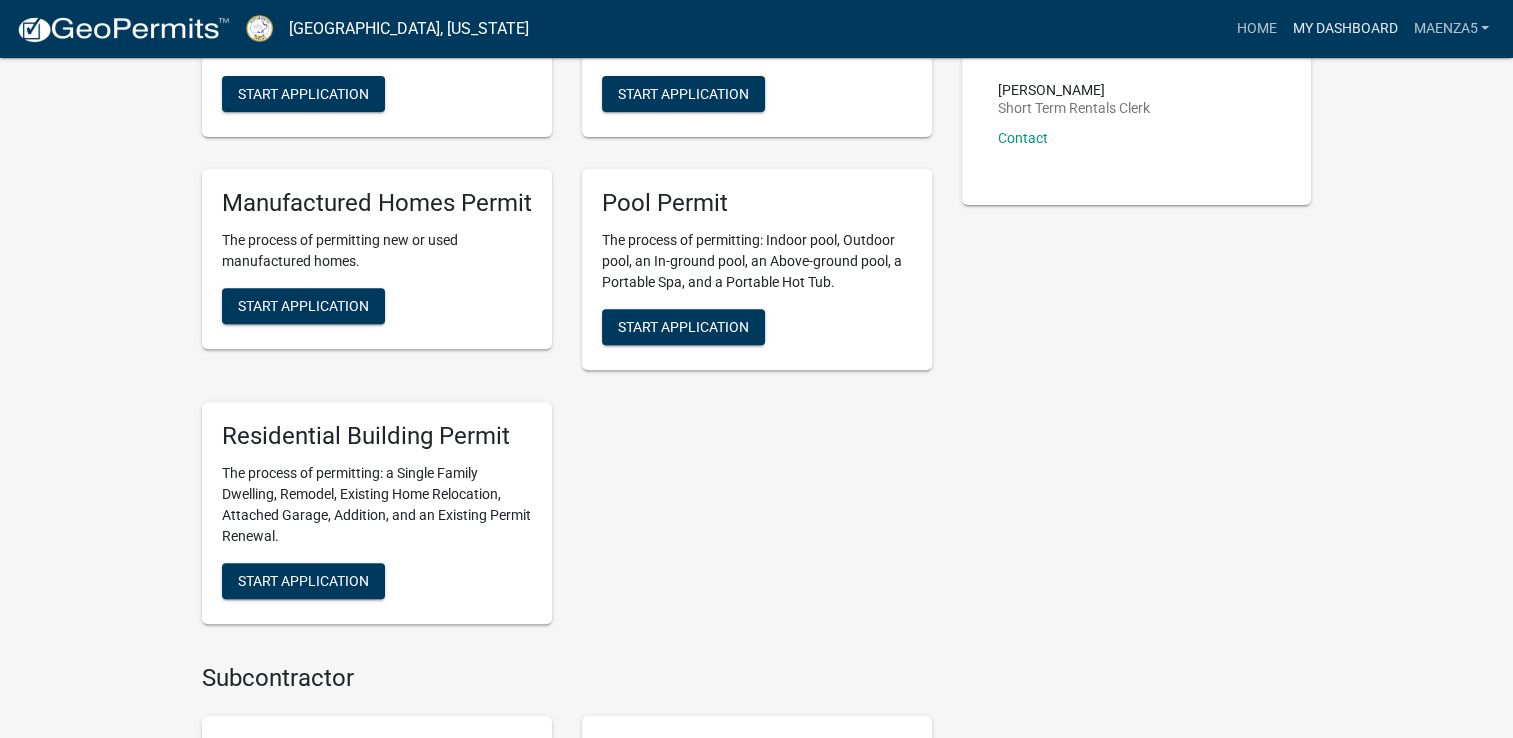click on "My Dashboard" at bounding box center (1344, 29) 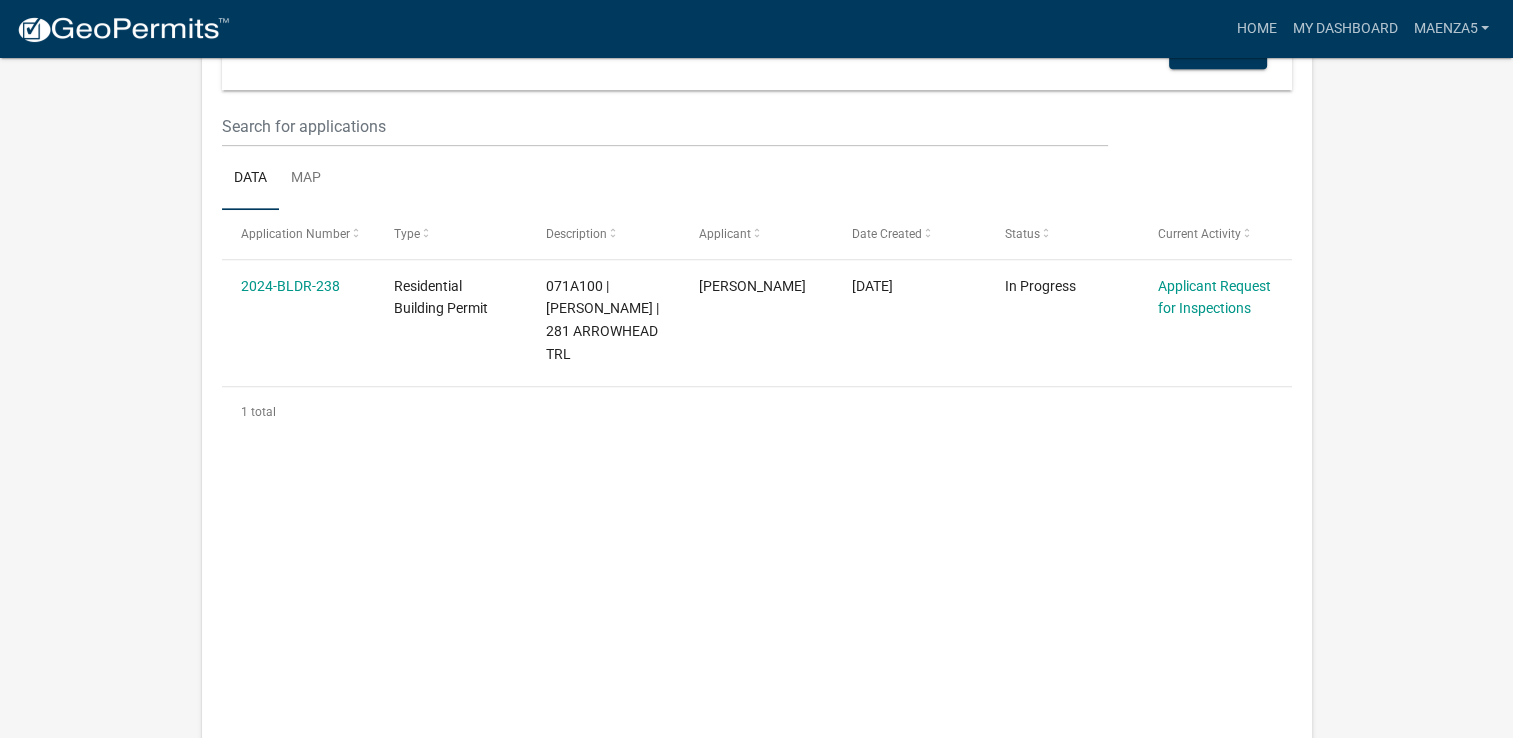 scroll, scrollTop: 683, scrollLeft: 0, axis: vertical 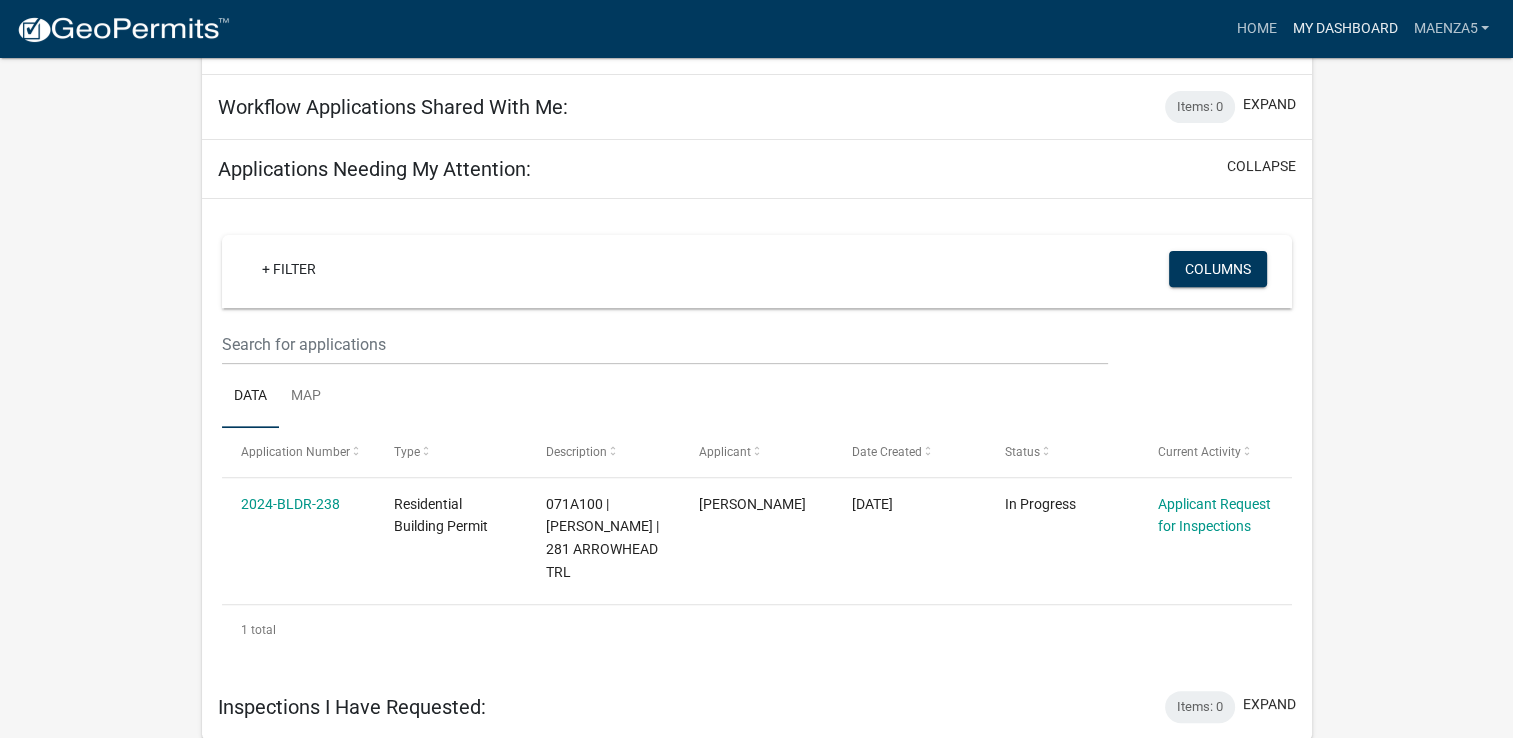 click on "My Dashboard" at bounding box center (1344, 29) 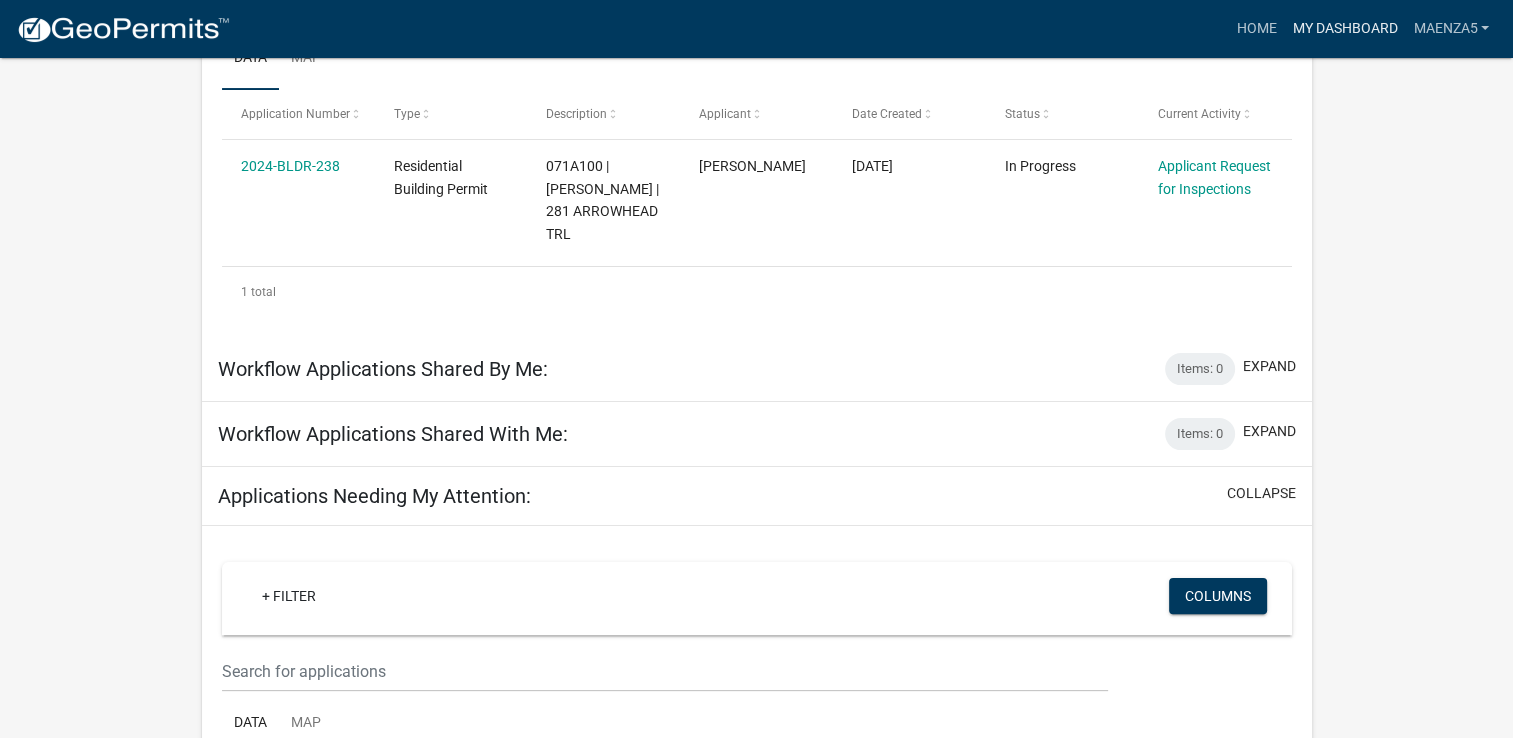 scroll, scrollTop: 352, scrollLeft: 0, axis: vertical 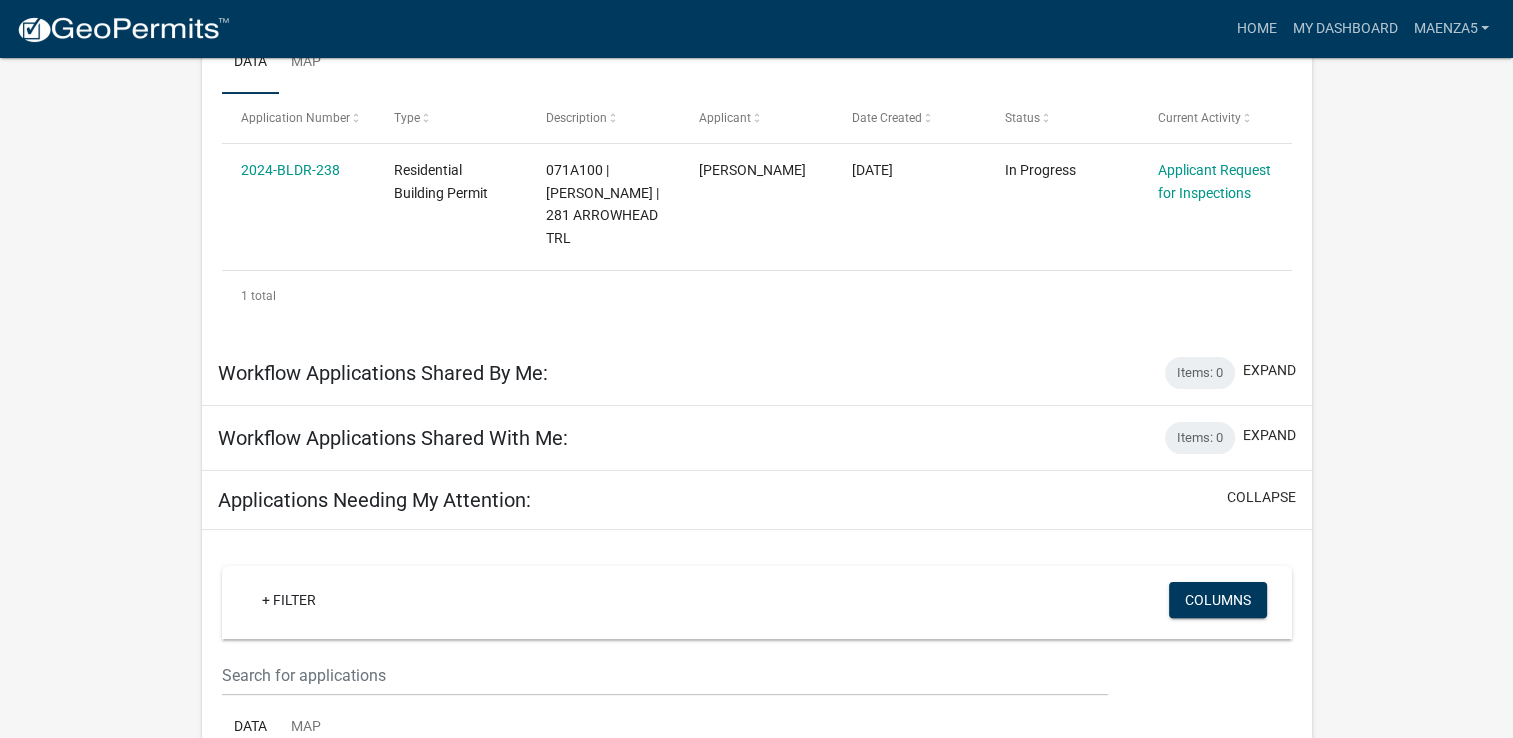 click on "Applications Needing My Attention:" at bounding box center [374, 500] 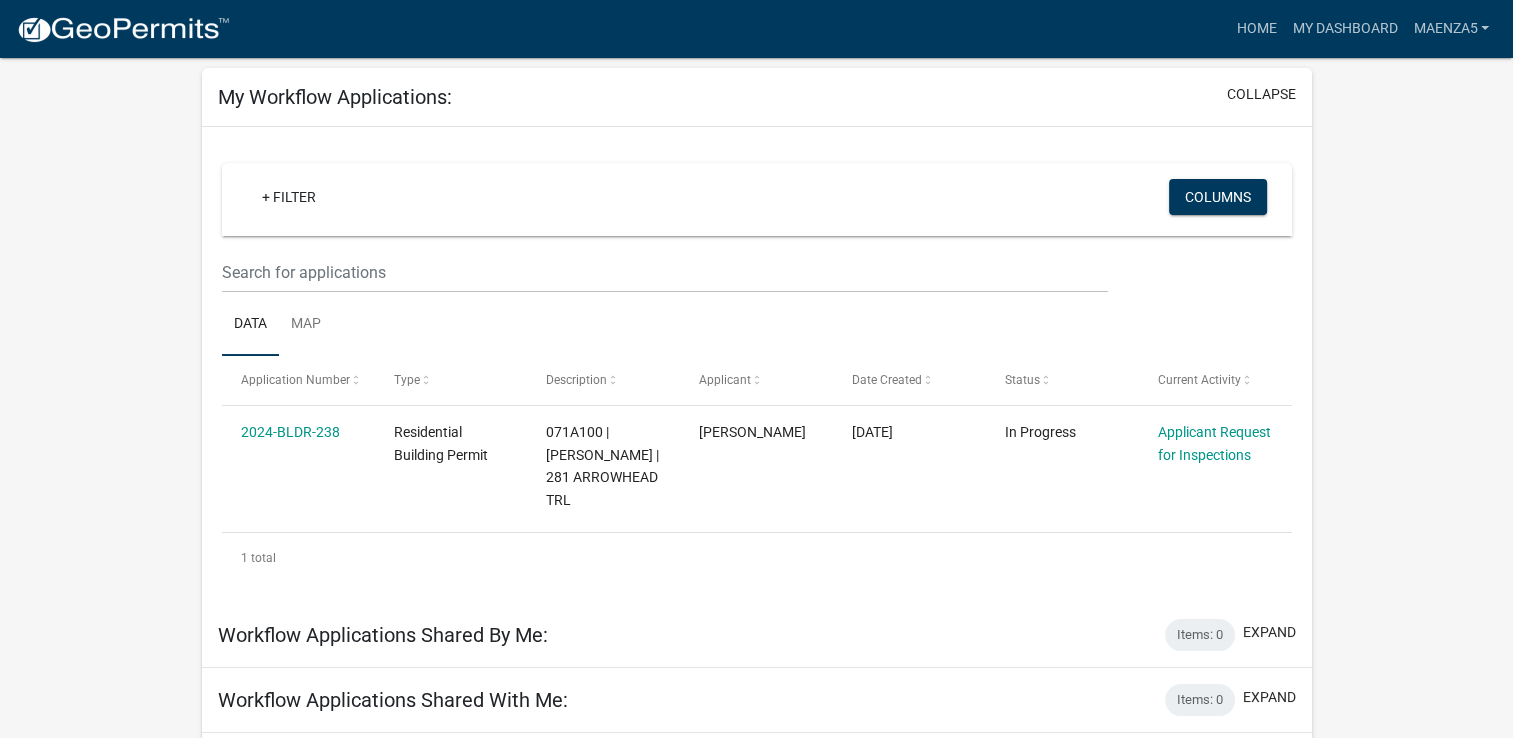scroll, scrollTop: 0, scrollLeft: 0, axis: both 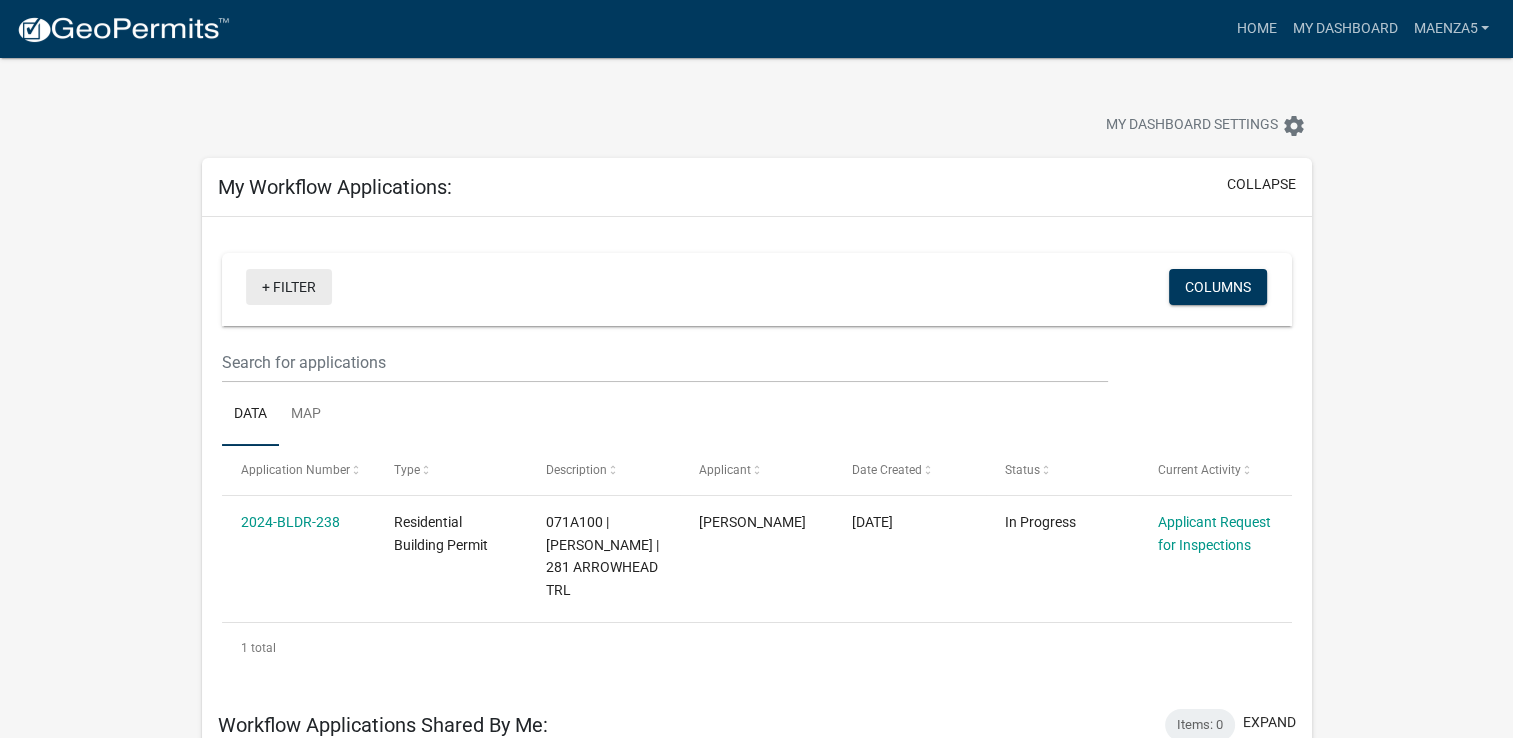 click on "+ Filter" at bounding box center (289, 287) 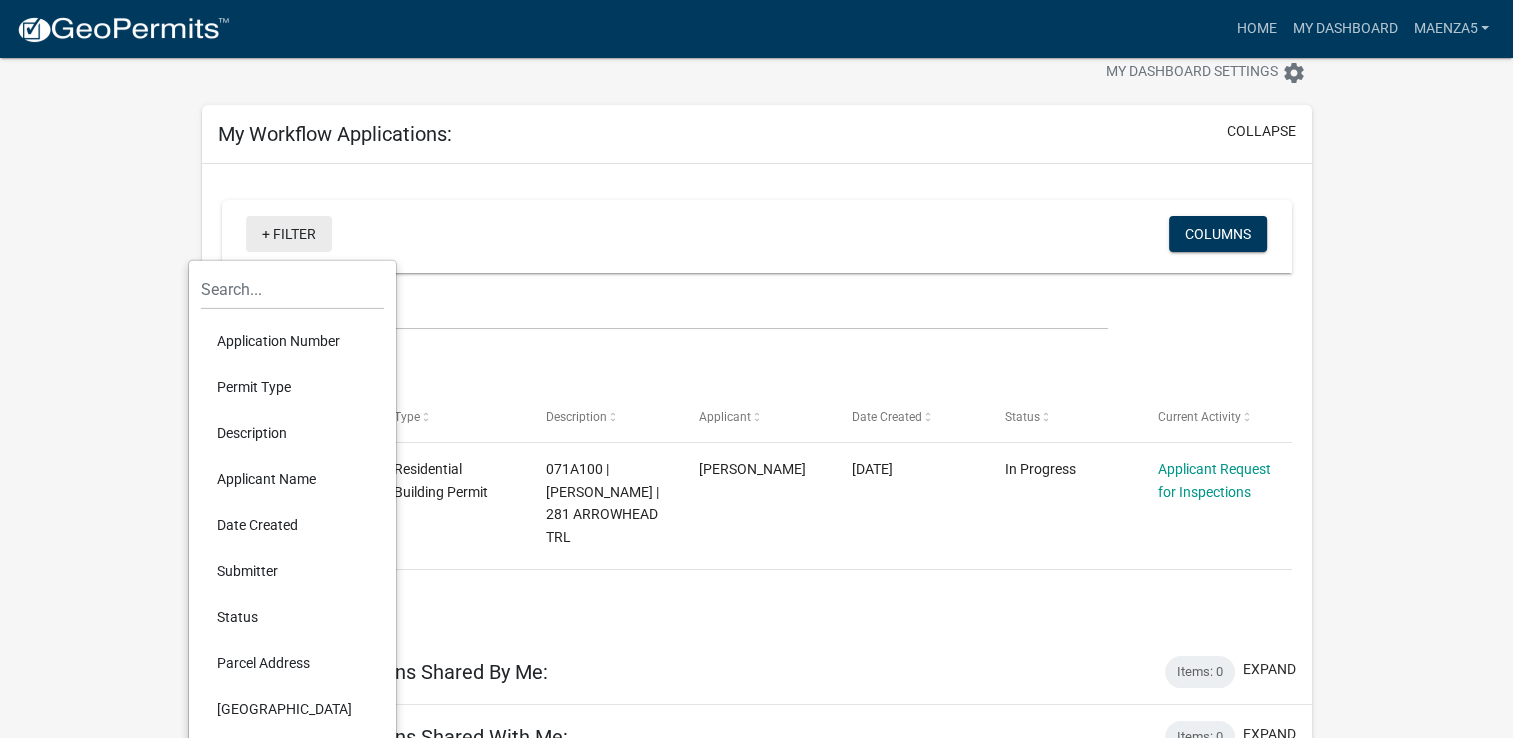 scroll, scrollTop: 0, scrollLeft: 0, axis: both 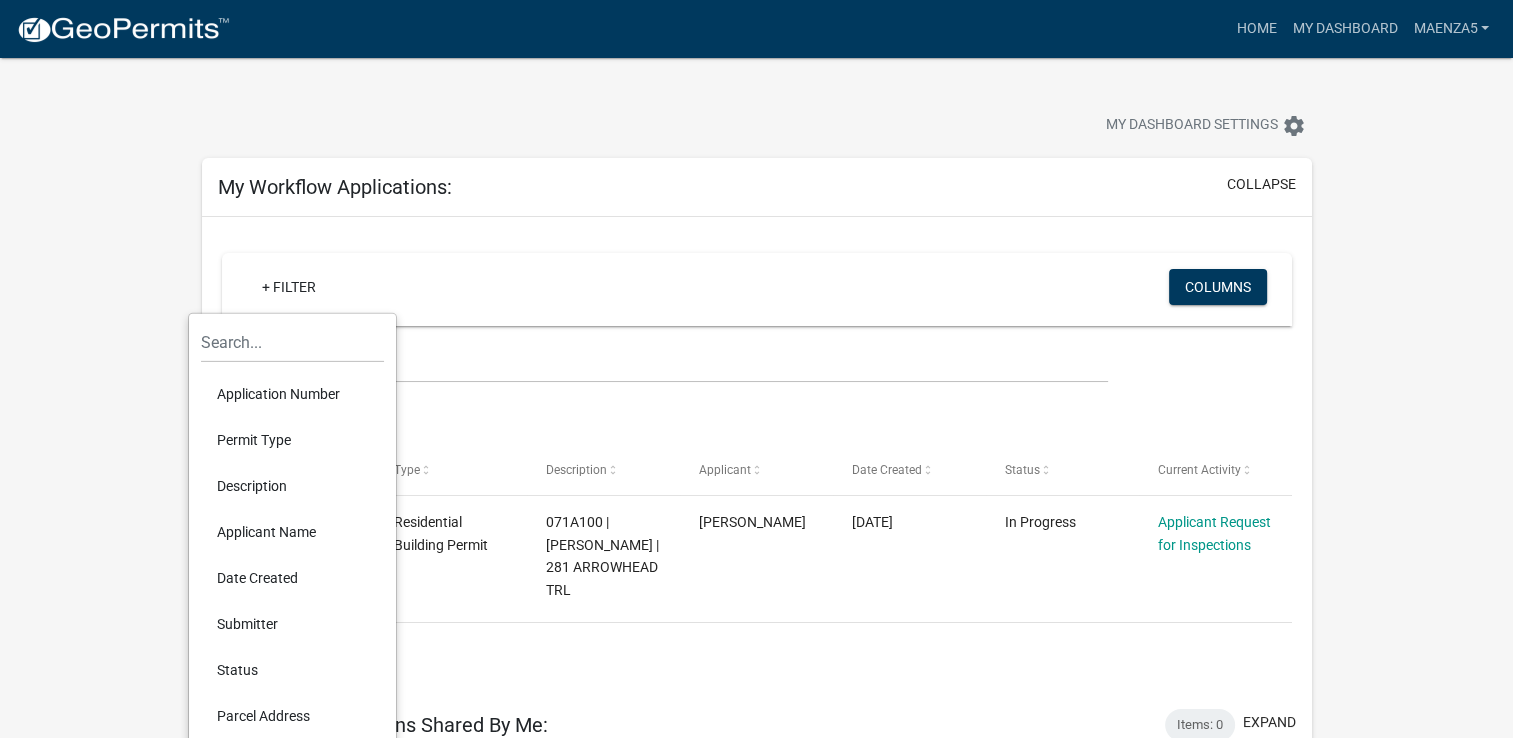 click on "more_horiz  Home   My Dashboard   Maenza5  Account Logout My Dashboard Settings  settings My Workflow Applications:  collapse   + Filter   Columns  Data Map Application Number Type Description Applicant Date Created Status Current Activity  2024-BLDR-238  Residential Building Permit 071A100 | [PERSON_NAME] | 281 ARROWHEAD TRL [PERSON_NAME] [DATE]  In Progress  Applicant Request for Inspections   1 total   1  Workflow Applications Shared By Me:  Items: 0   expand   + Filter   Columns  Data Map Application Number Type Description Applicant Date Created Status Current Activity No data to display  0 total   1  Workflow Applications Shared With Me:  Items: 0   expand   + Filter   Columns  Data Map Application Number Type Description Applicant Date Created Status Current Activity No data to display  0 total   1  Applications Needing My Attention:  collapse   + Filter   Columns  Data Map Application Number Type Description Applicant Date Created Status Current Activity  2024-BLDR-238  [PERSON_NAME]  1" 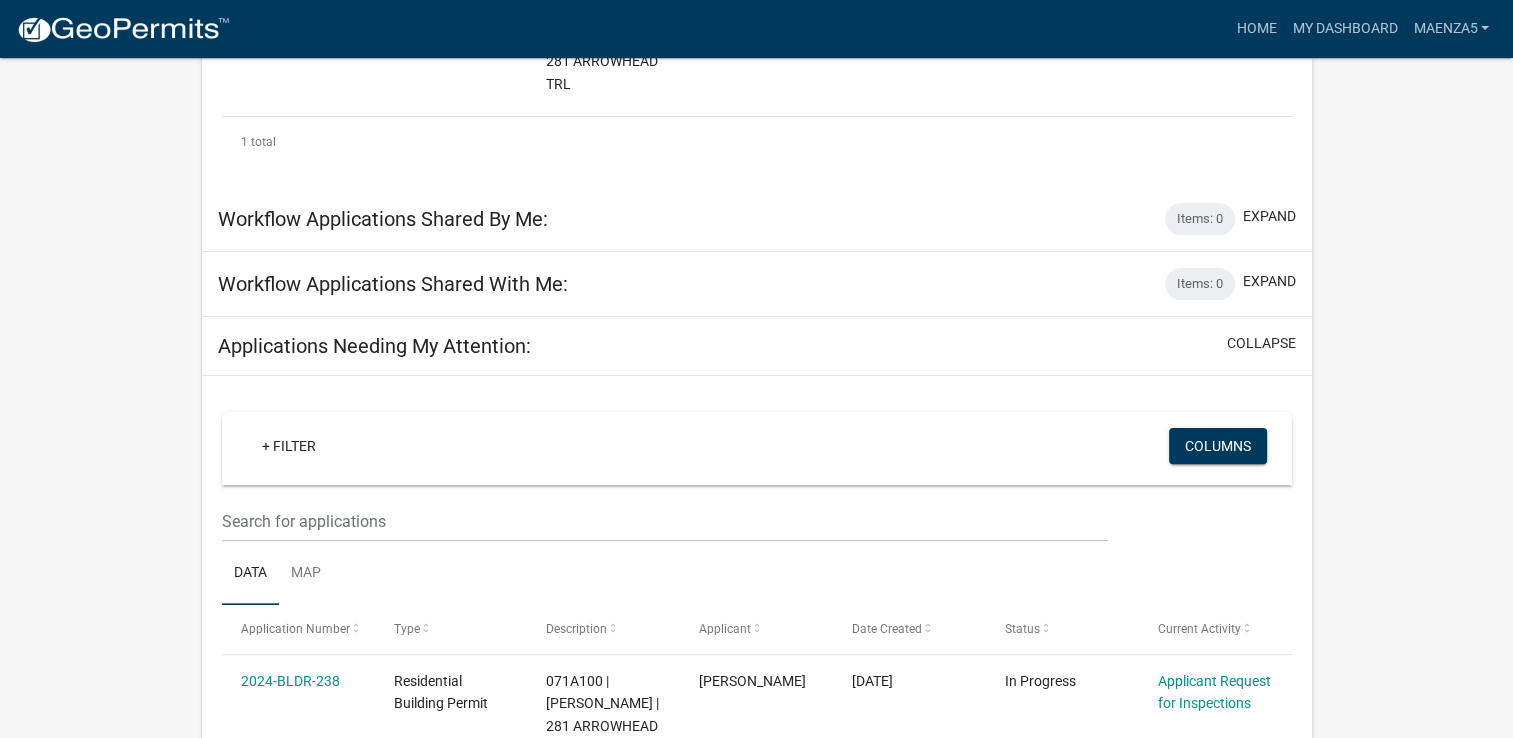 scroll, scrollTop: 509, scrollLeft: 0, axis: vertical 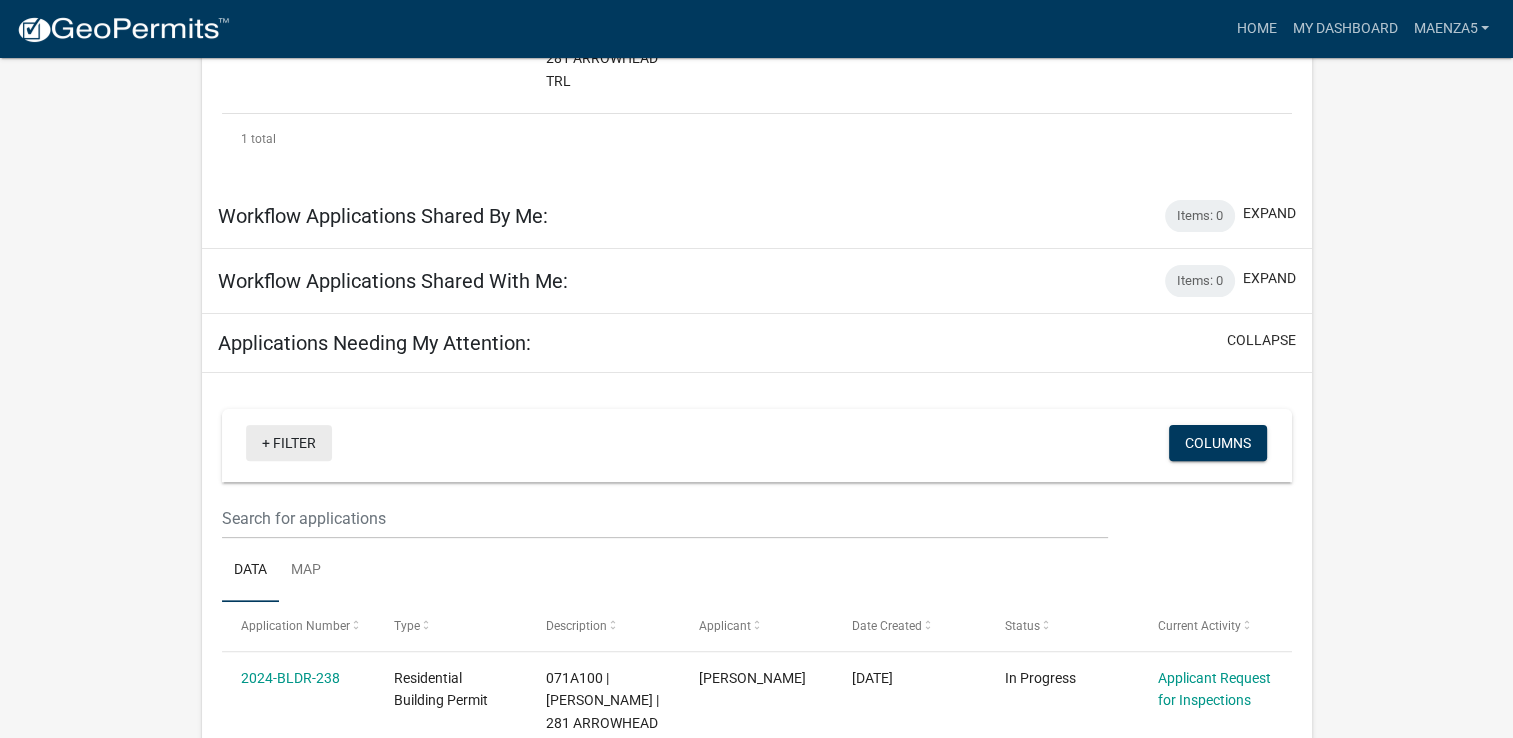click on "+ Filter" at bounding box center (289, 443) 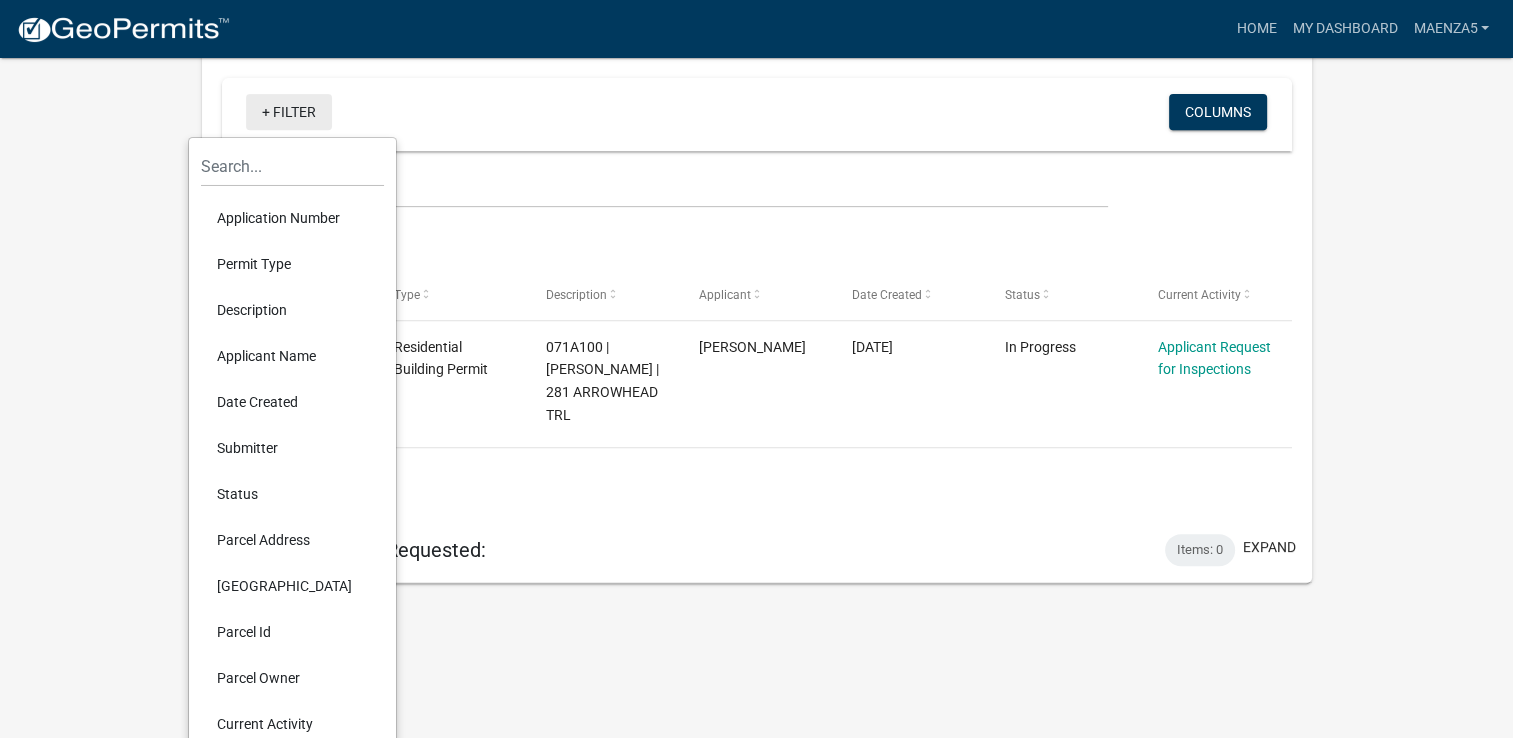 scroll, scrollTop: 864, scrollLeft: 0, axis: vertical 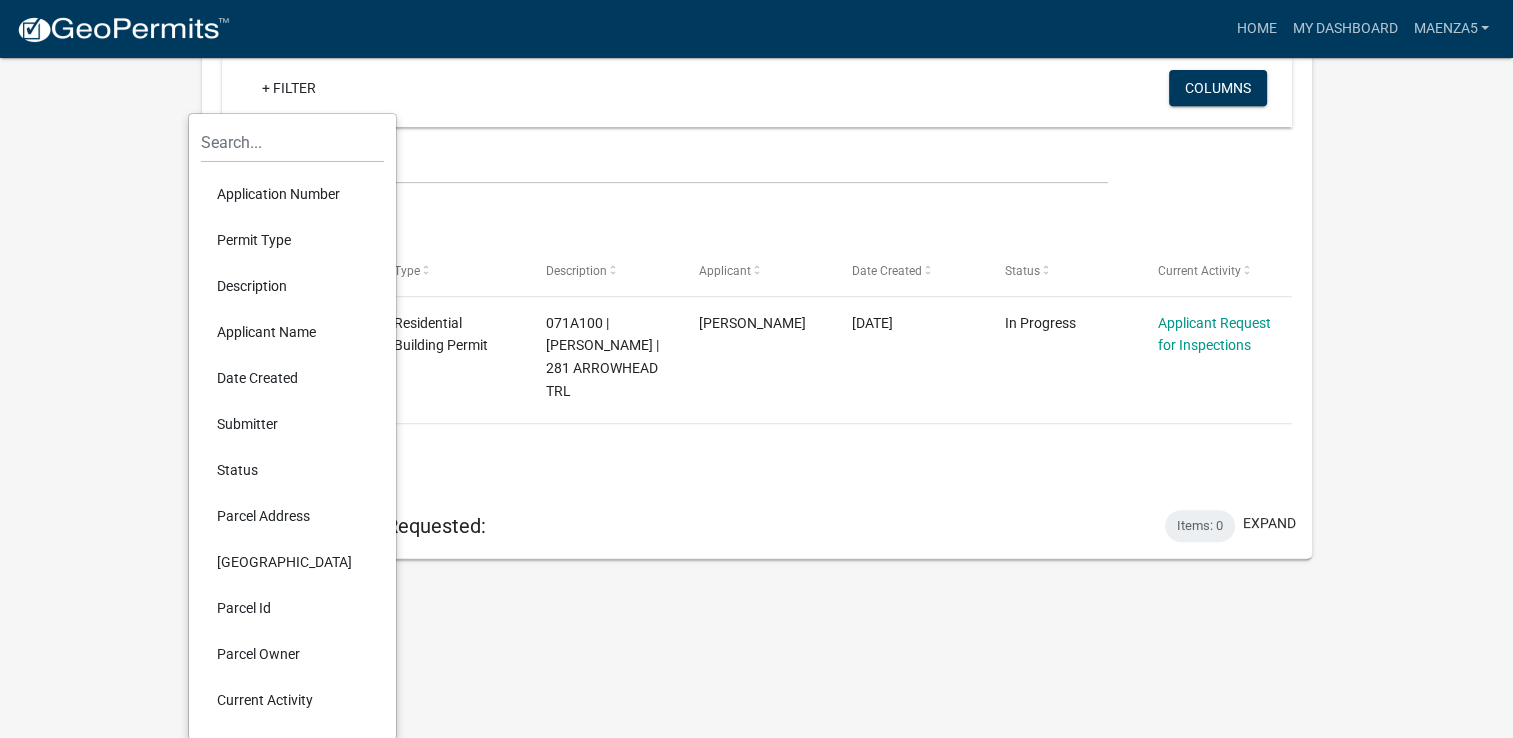 click on "more_horiz  Home   My Dashboard   Maenza5  Account Logout My Dashboard Settings  settings My Workflow Applications:  collapse   + Filter   Columns  Data Map Application Number Type Description Applicant Date Created Status Current Activity  2024-BLDR-238  Residential Building Permit 071A100 | [PERSON_NAME] | 281 ARROWHEAD TRL [PERSON_NAME] [DATE]  In Progress  Applicant Request for Inspections   1 total   1  Workflow Applications Shared By Me:  Items: 0   expand   + Filter   Columns  Data Map Application Number Type Description Applicant Date Created Status Current Activity No data to display  0 total   1  Workflow Applications Shared With Me:  Items: 0   expand   + Filter   Columns  Data Map Application Number Type Description Applicant Date Created Status Current Activity No data to display  0 total   1  Applications Needing My Attention:  collapse   + Filter   Columns  Data Map Application Number Type Description Applicant Date Created Status Current Activity  2024-BLDR-238  [PERSON_NAME]  1" 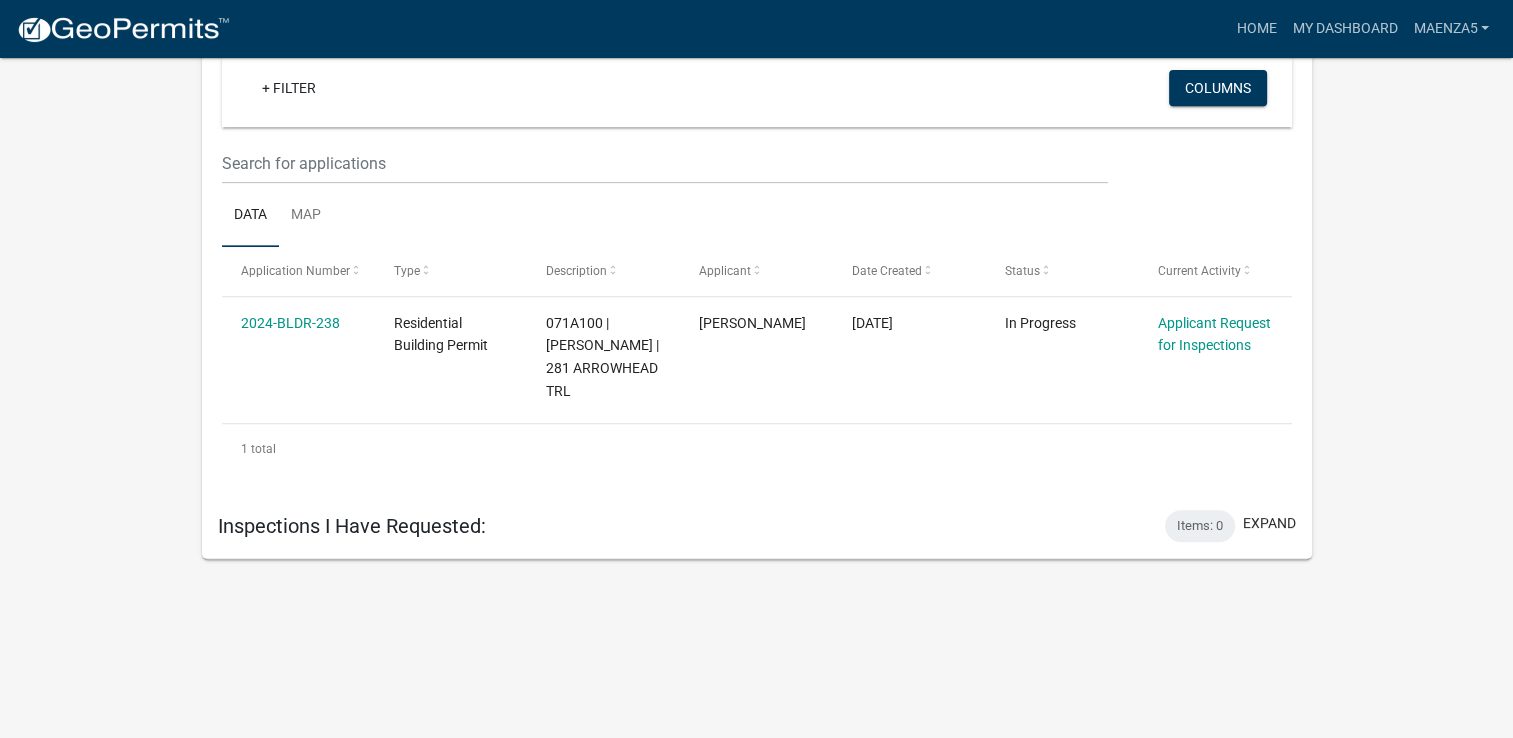 scroll, scrollTop: 683, scrollLeft: 0, axis: vertical 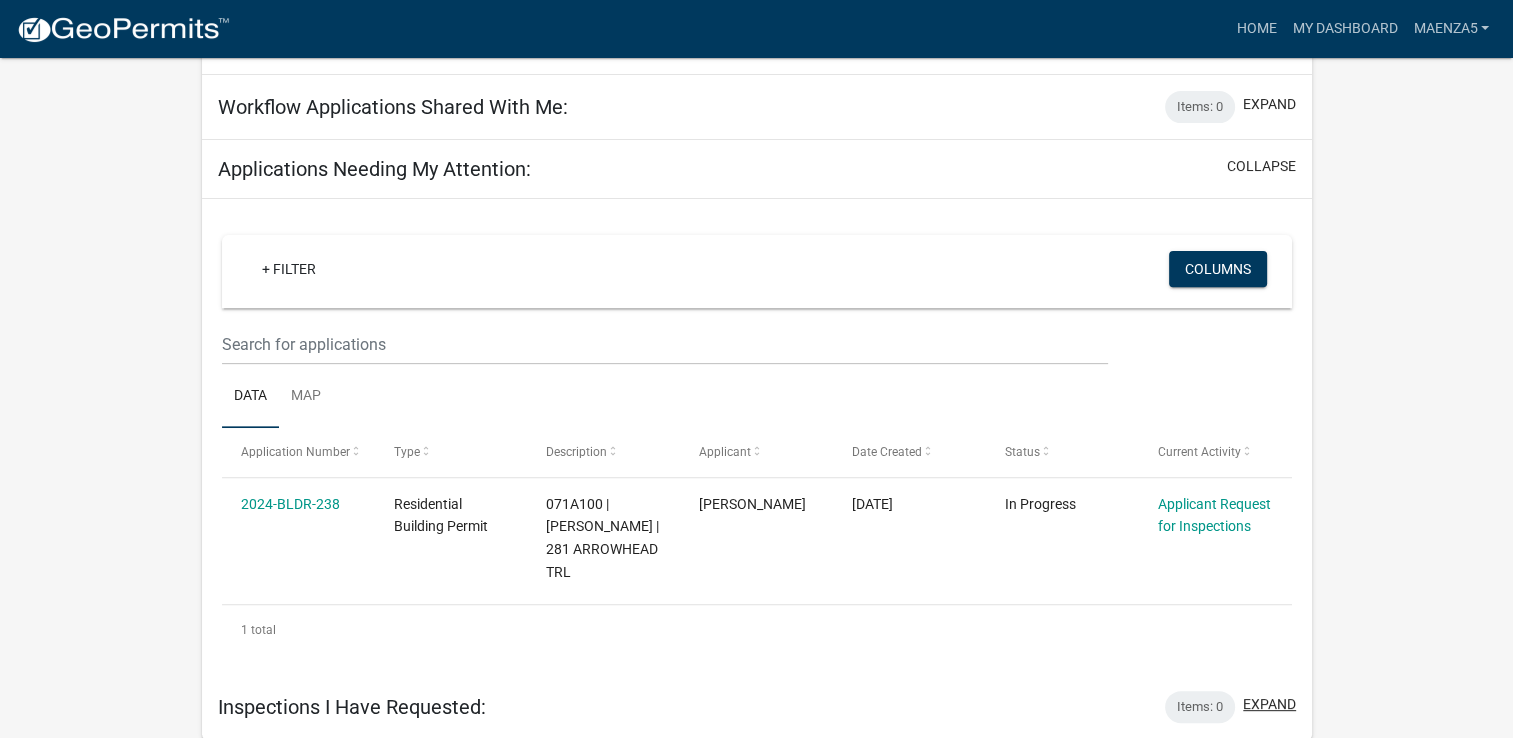 click on "expand" at bounding box center (1269, 704) 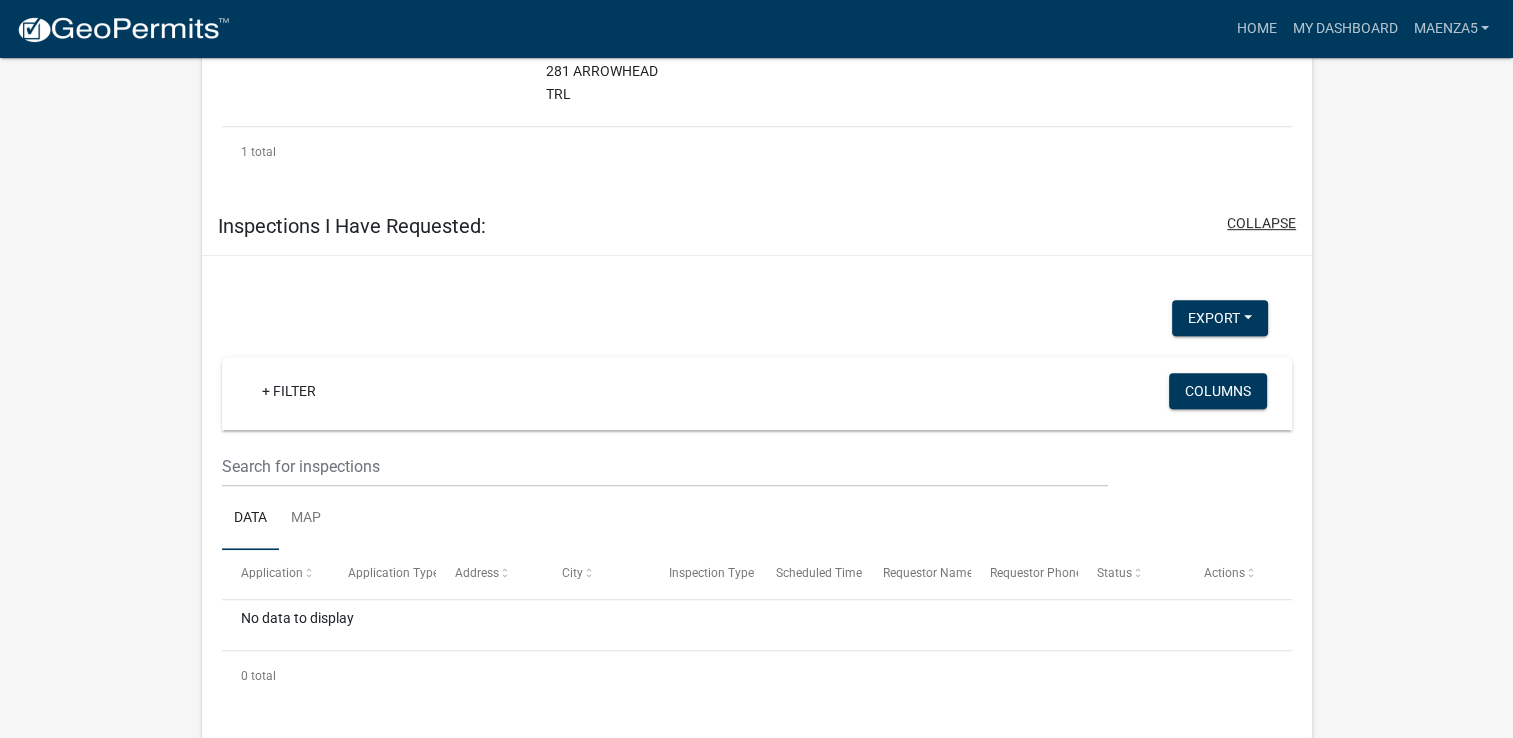 scroll, scrollTop: 1163, scrollLeft: 0, axis: vertical 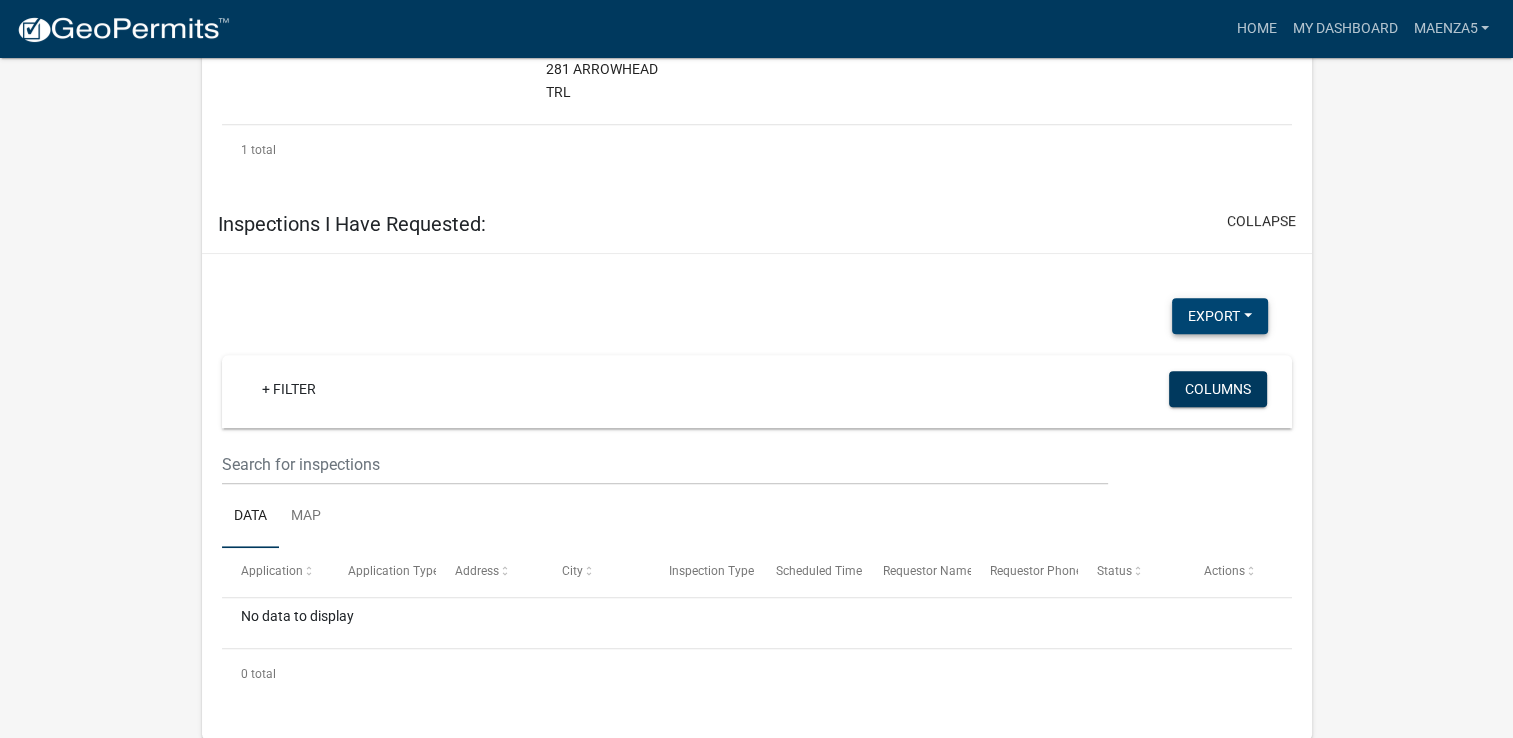 click on "Export" at bounding box center [1220, 316] 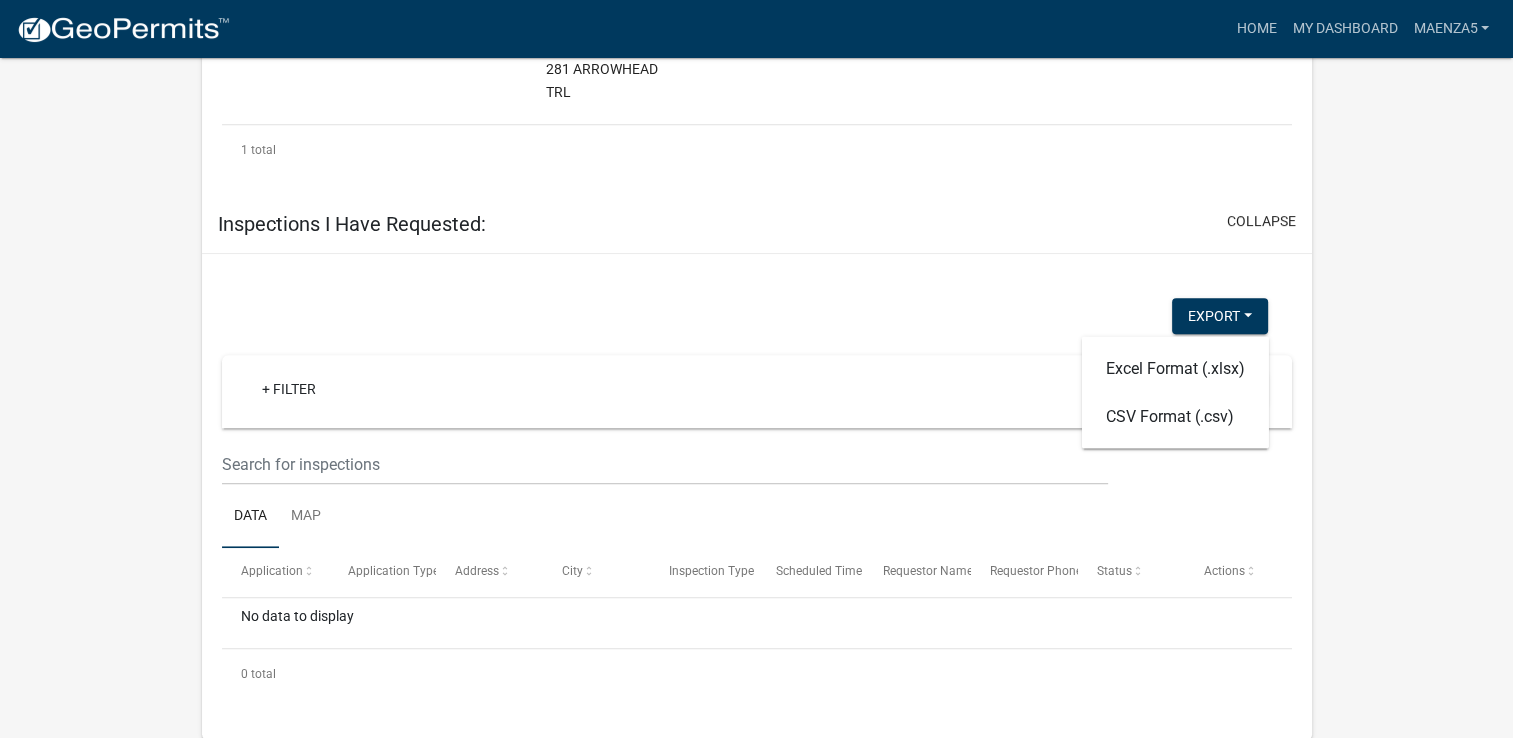 click on "more_horiz  Home   My Dashboard   Maenza5  Account Logout My Dashboard Settings  settings My Workflow Applications:  collapse   + Filter   Columns  Data Map Application Number Type Description Applicant Date Created Status Current Activity  2024-BLDR-238  Residential Building Permit 071A100 | [PERSON_NAME] | 281 ARROWHEAD TRL [PERSON_NAME] [DATE]  In Progress  Applicant Request for Inspections   1 total   1  Workflow Applications Shared By Me:  Items: 0   expand   + Filter   Columns  Data Map Application Number Type Description Applicant Date Created Status Current Activity No data to display  0 total   1  Workflow Applications Shared With Me:  Items: 0   expand   + Filter   Columns  Data Map Application Number Type Description Applicant Date Created Status Current Activity No data to display  0 total   1  Applications Needing My Attention:  collapse   + Filter   Columns  Data Map Application Number Type Description Applicant Date Created Status Current Activity  2024-BLDR-238  [PERSON_NAME]  1" 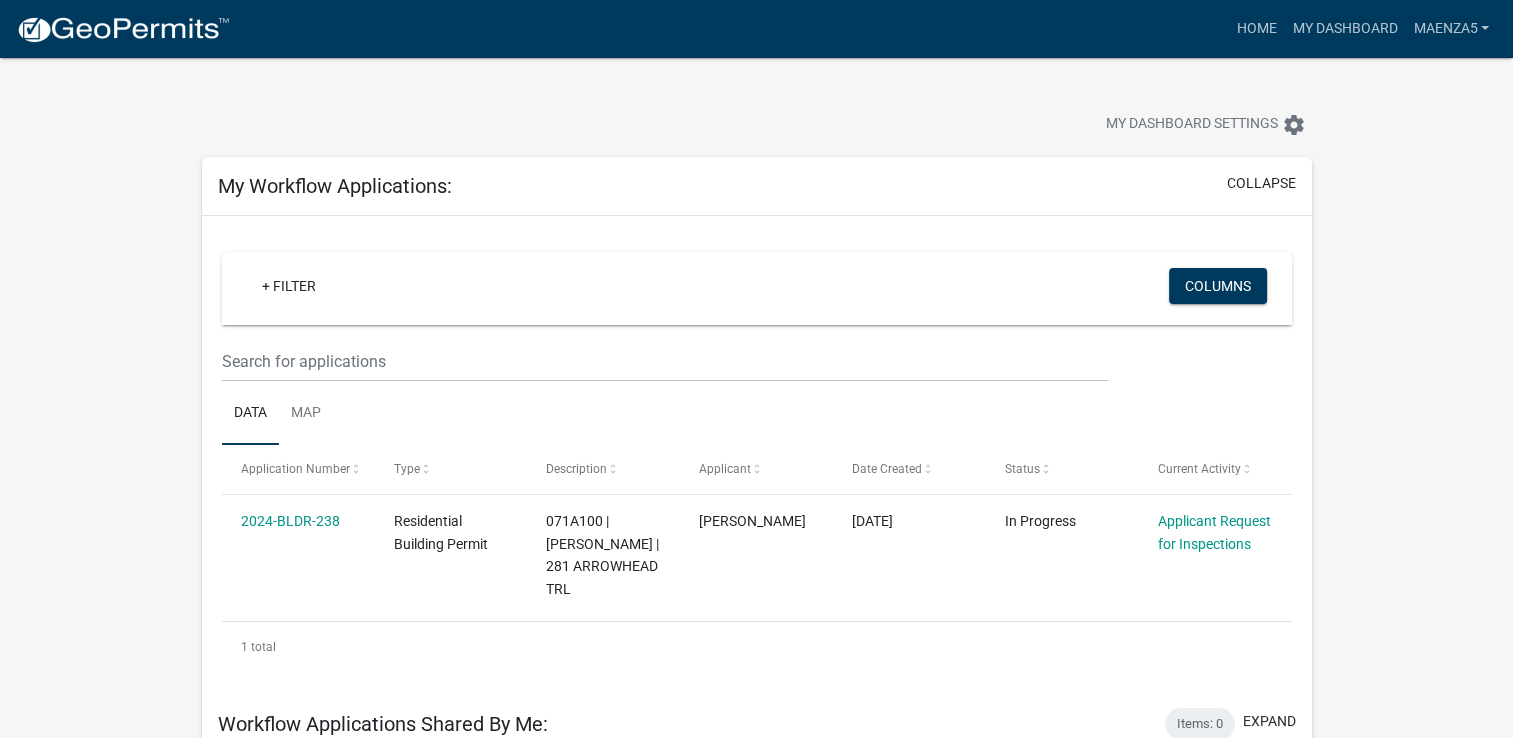 scroll, scrollTop: 0, scrollLeft: 0, axis: both 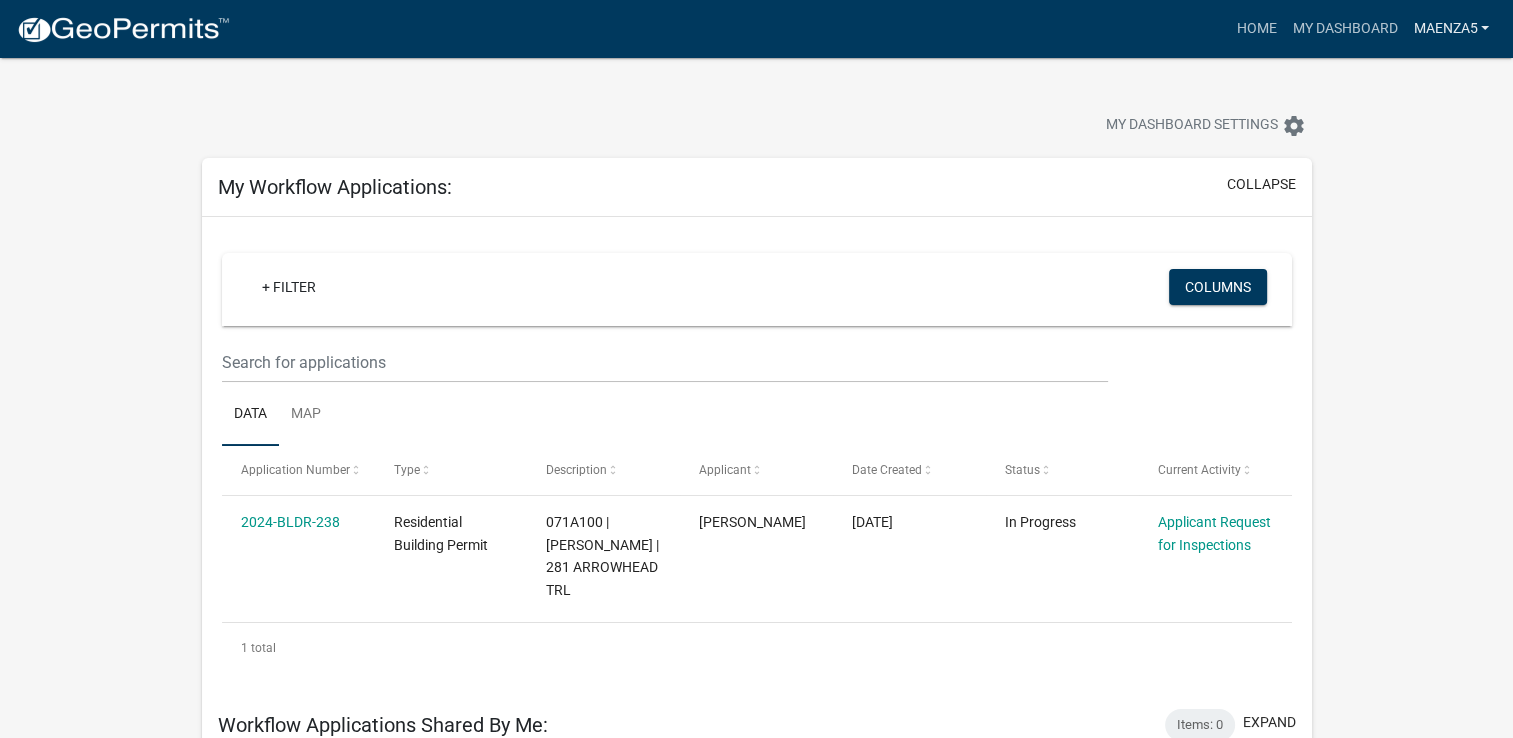 click on "Maenza5" at bounding box center (1451, 29) 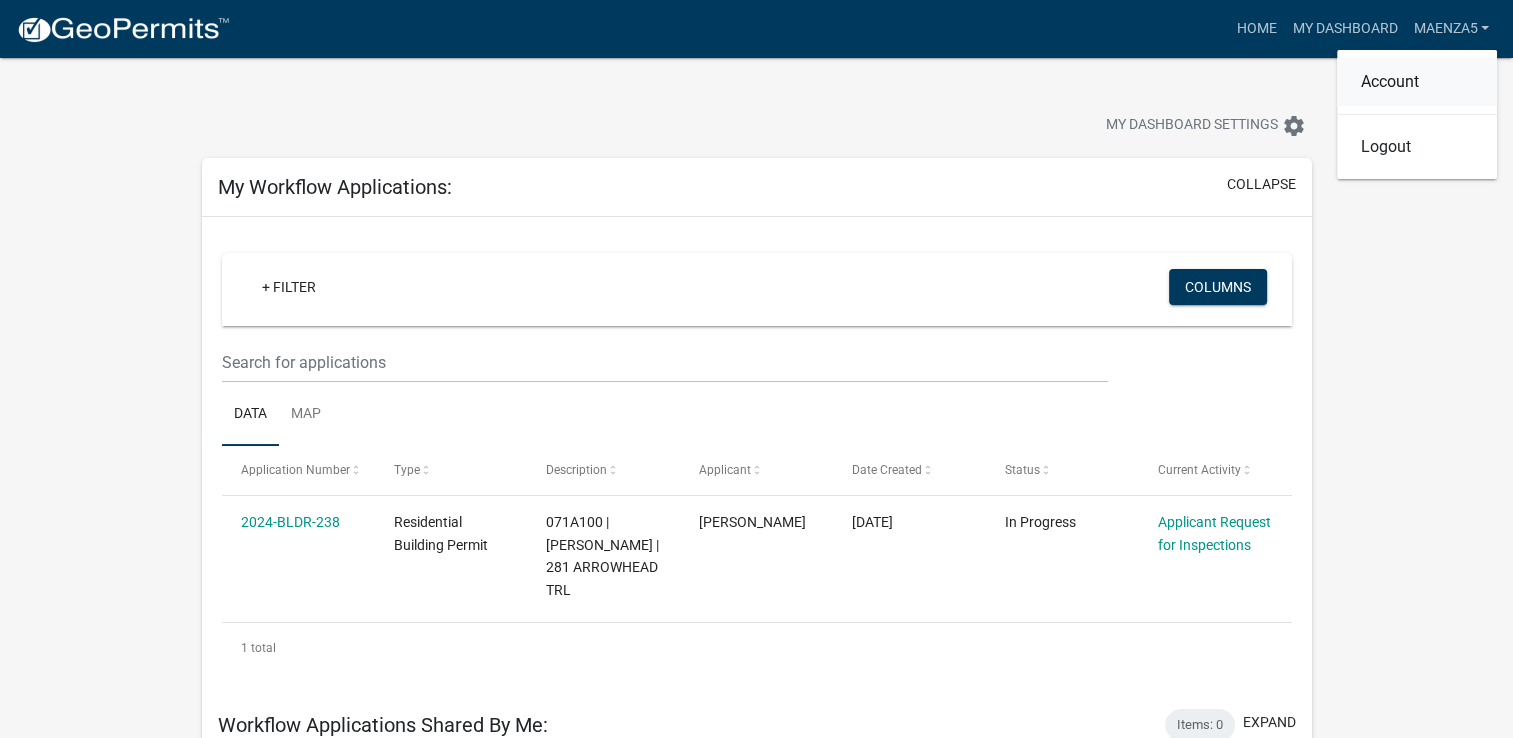 click on "Account" at bounding box center [1417, 82] 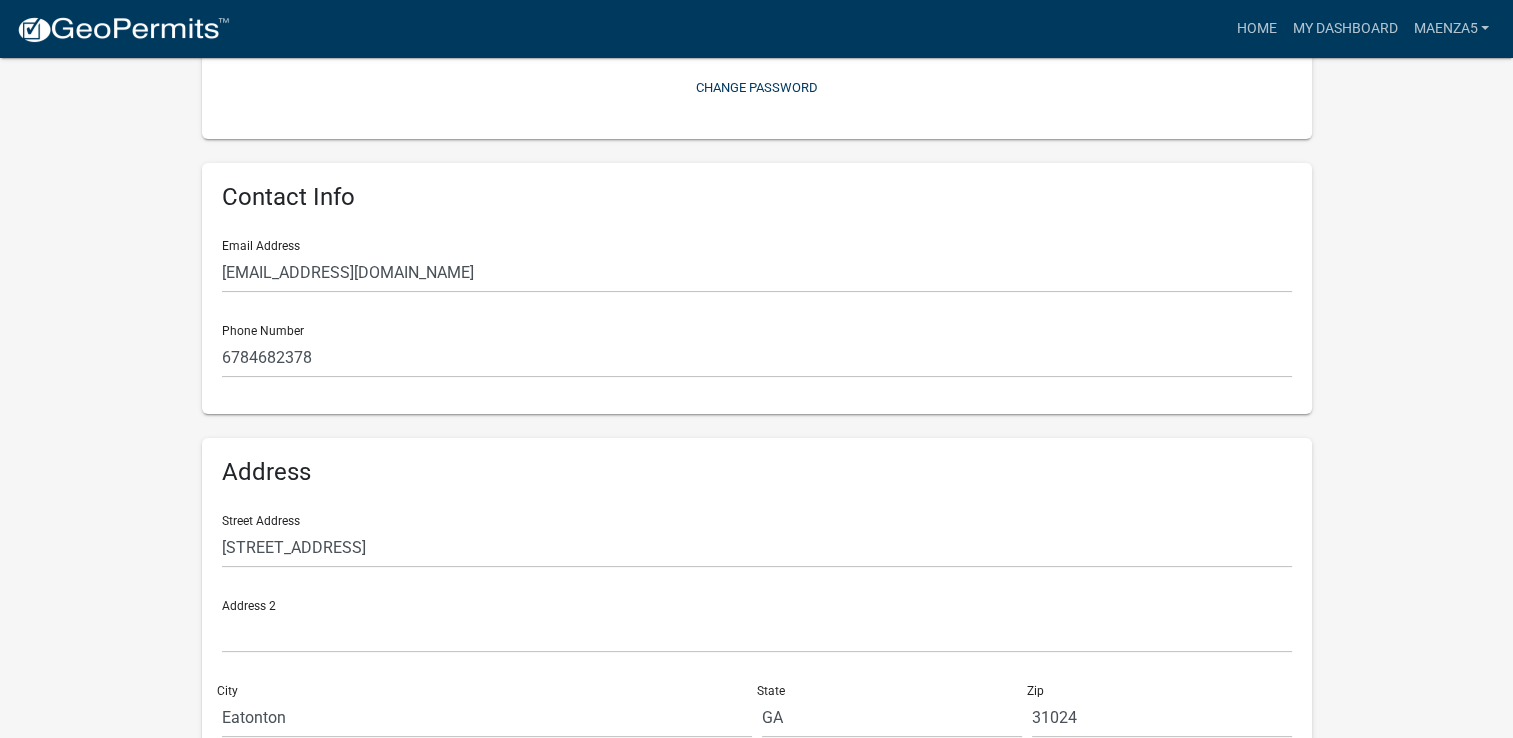scroll, scrollTop: 426, scrollLeft: 0, axis: vertical 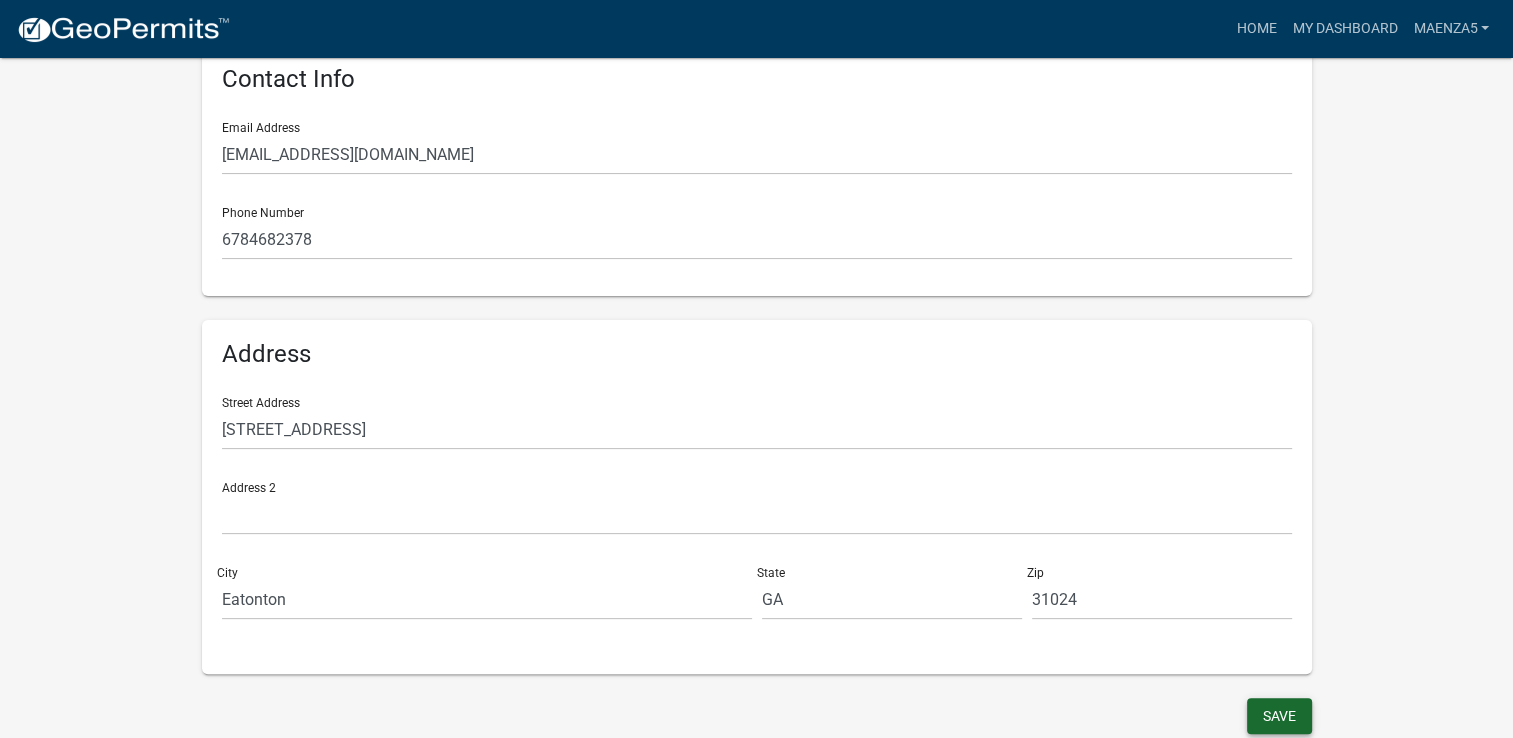 click on "Save" 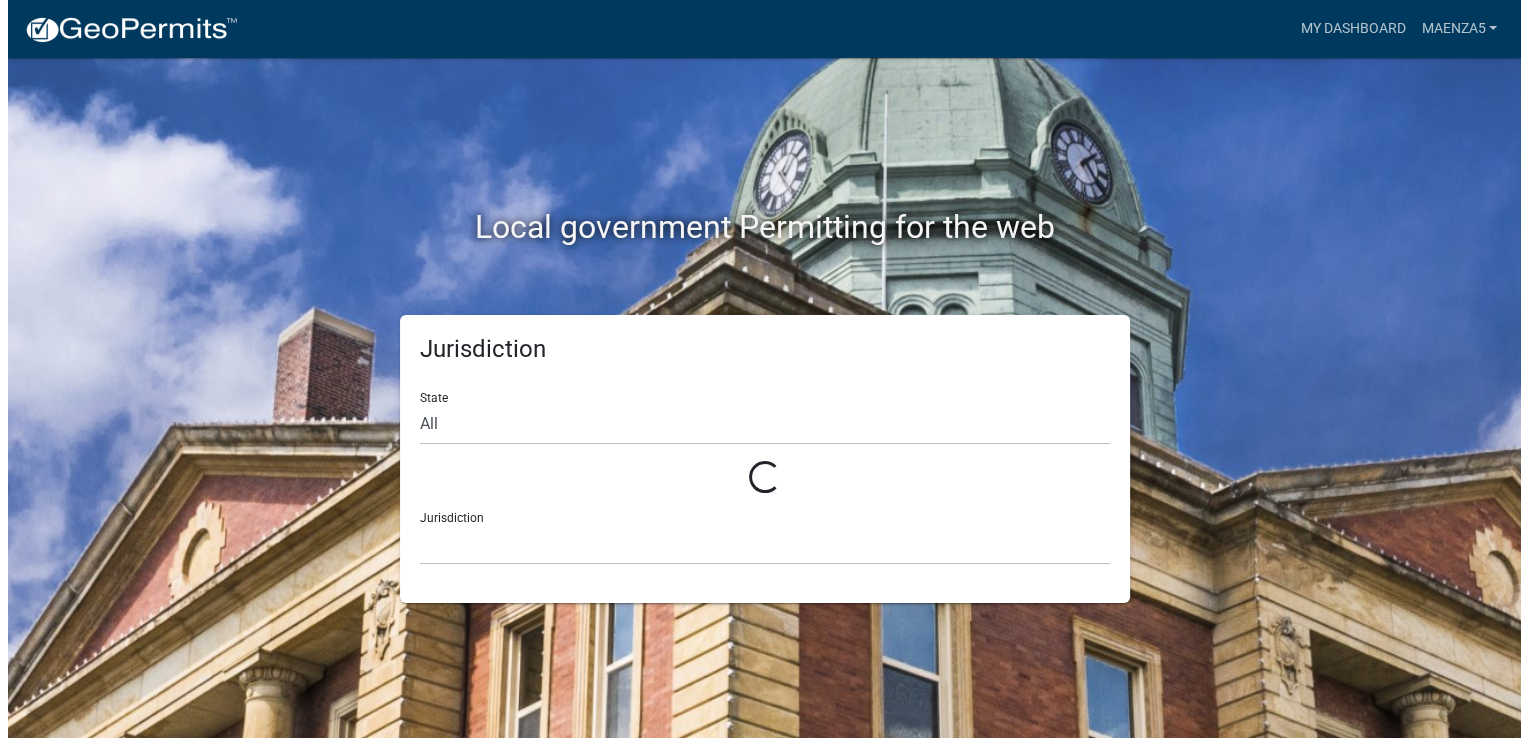 scroll, scrollTop: 0, scrollLeft: 0, axis: both 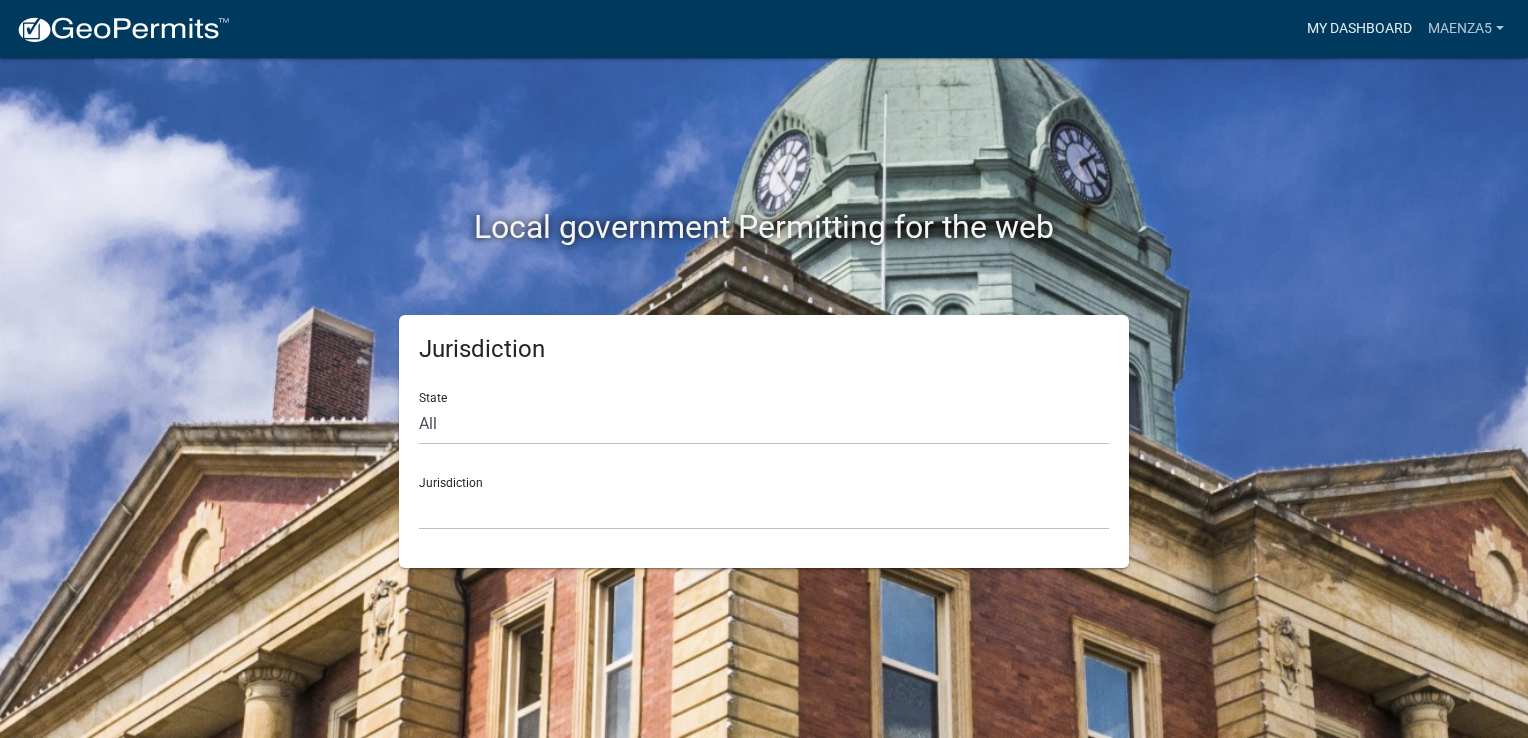 click on "My Dashboard" at bounding box center [1359, 29] 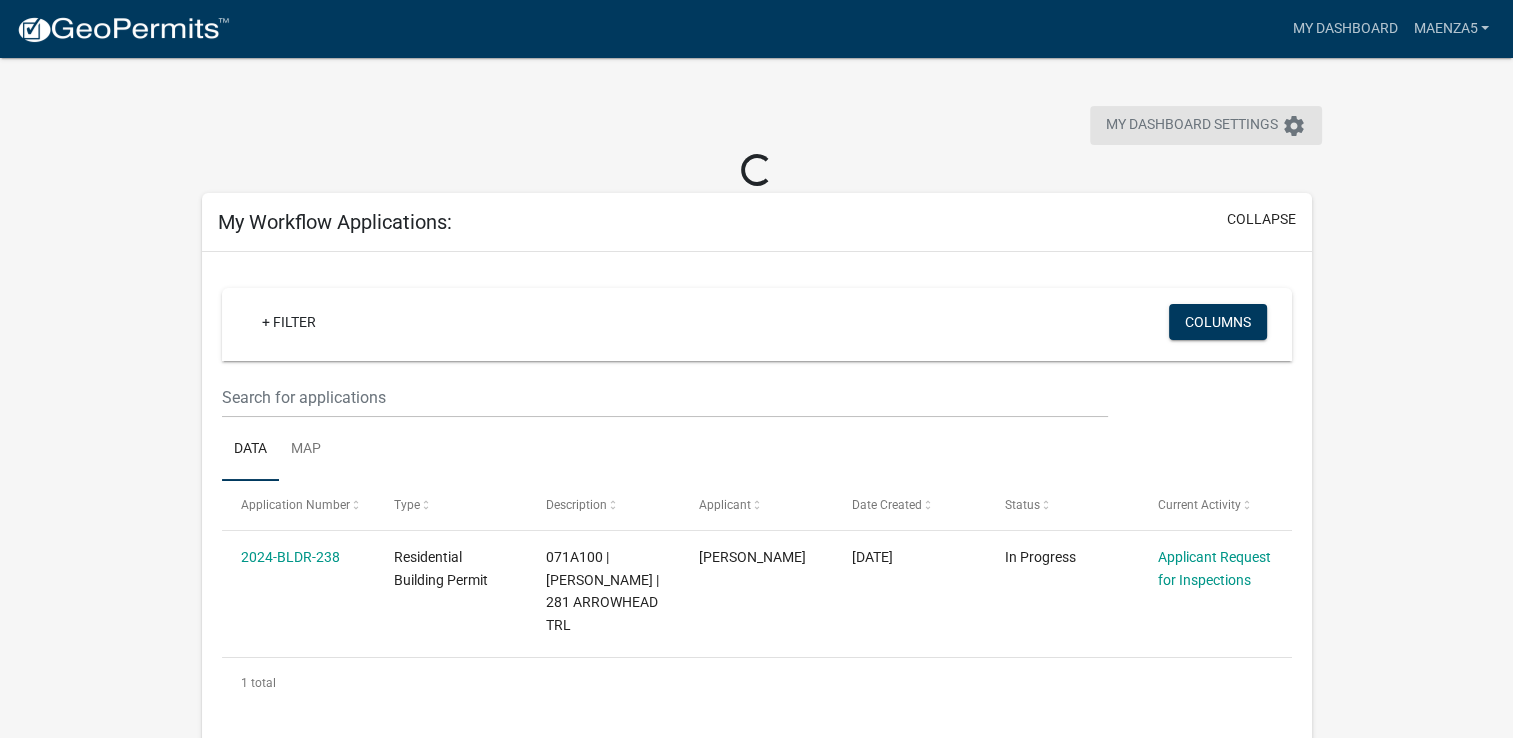 click on "settings" 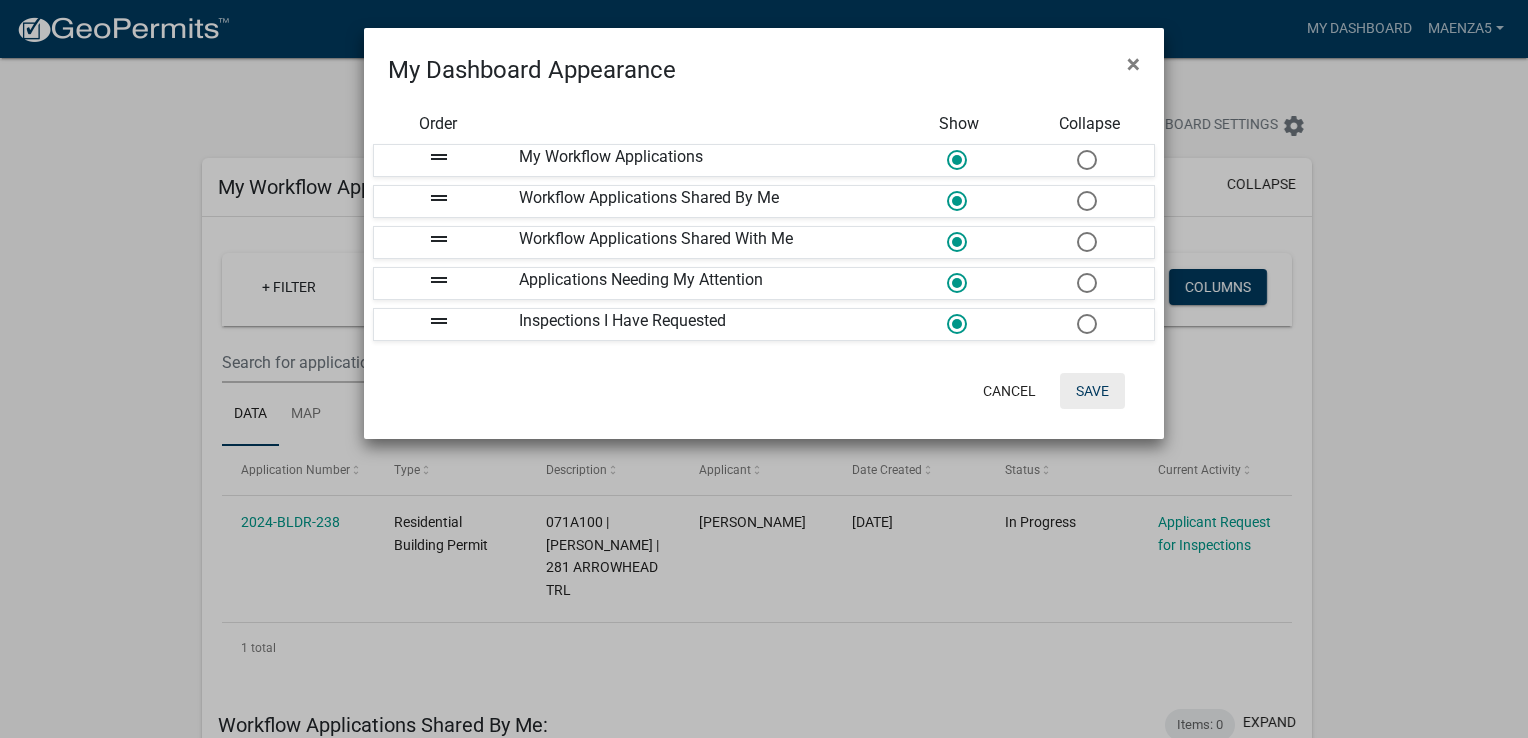 click on "Save" 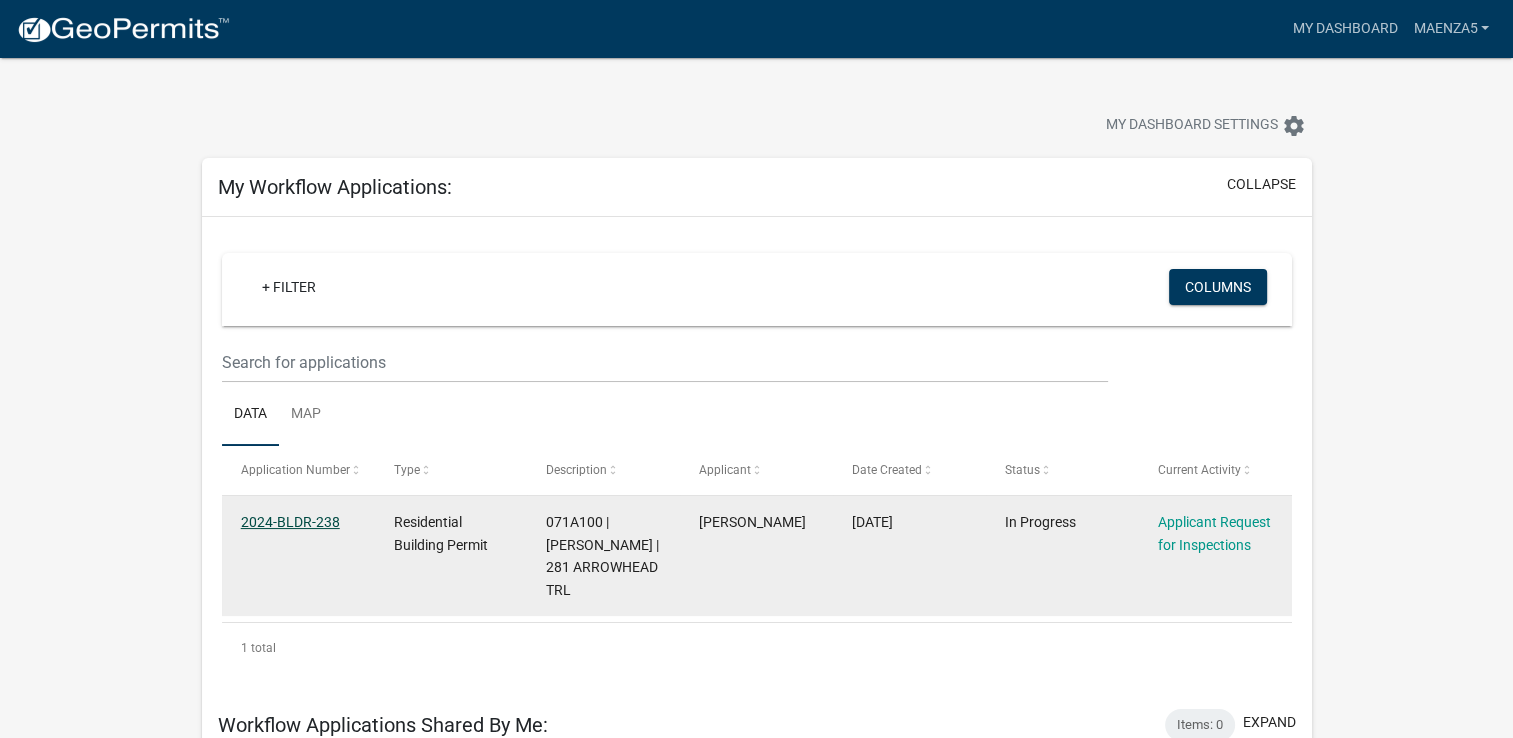 click on "2024-BLDR-238" 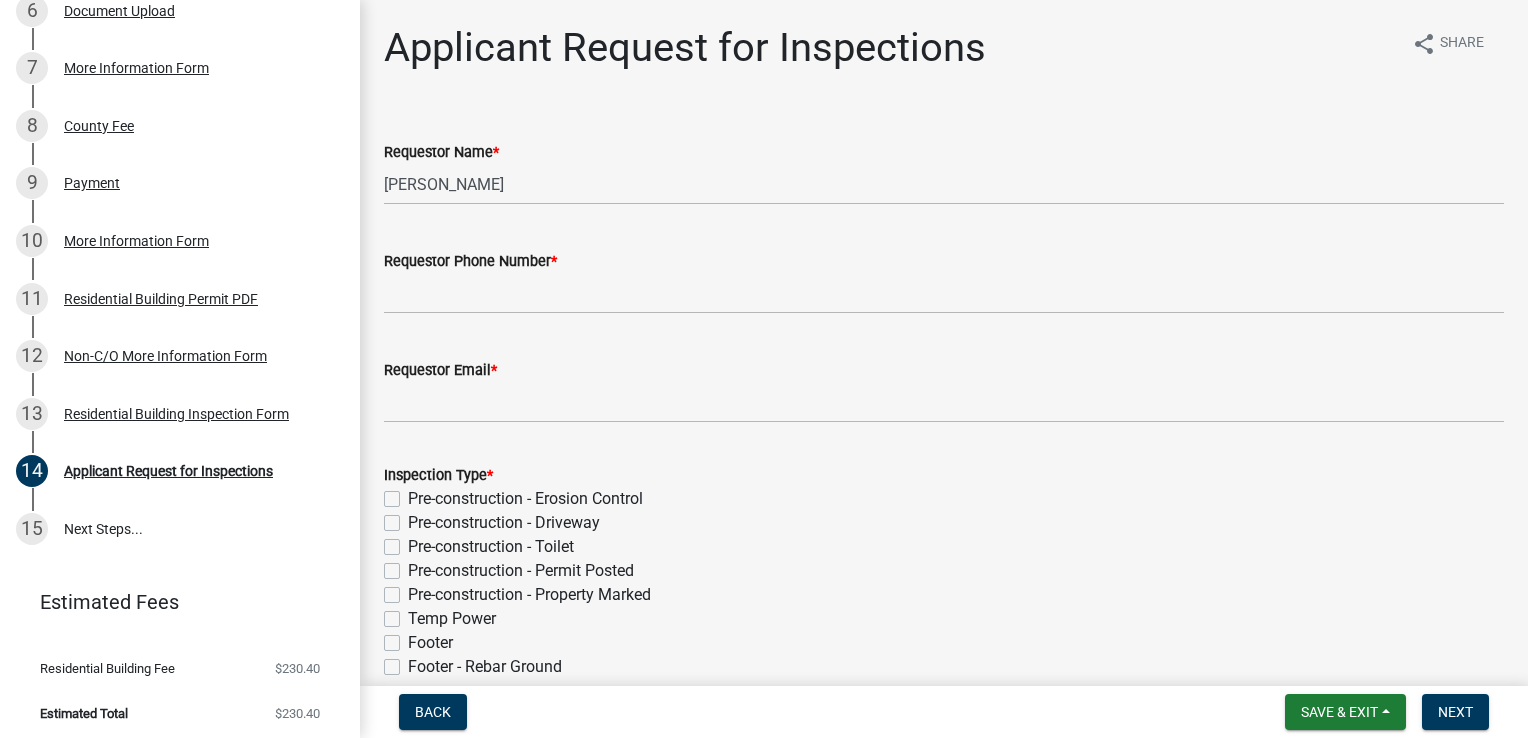 scroll, scrollTop: 607, scrollLeft: 0, axis: vertical 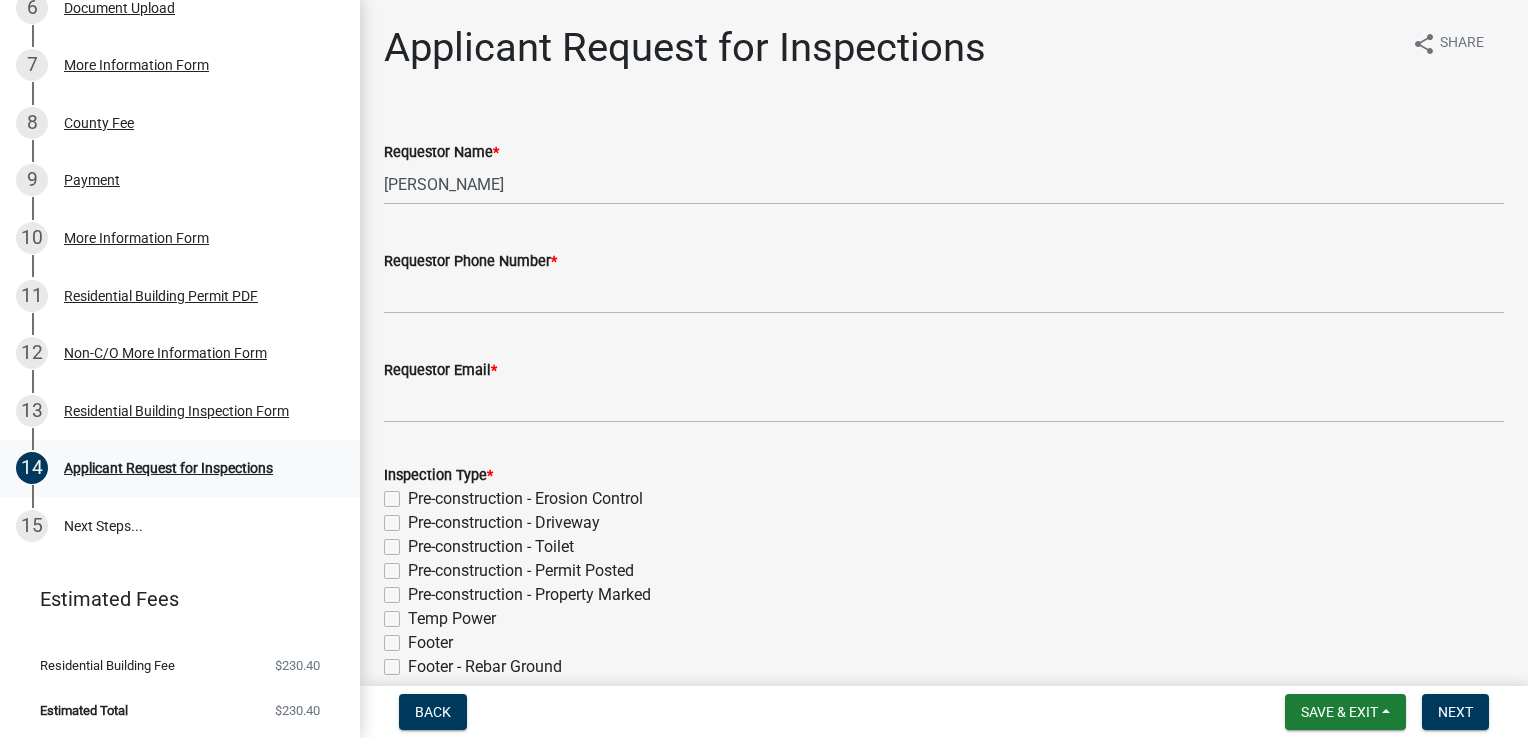 click on "Applicant Request for Inspections" at bounding box center (168, 468) 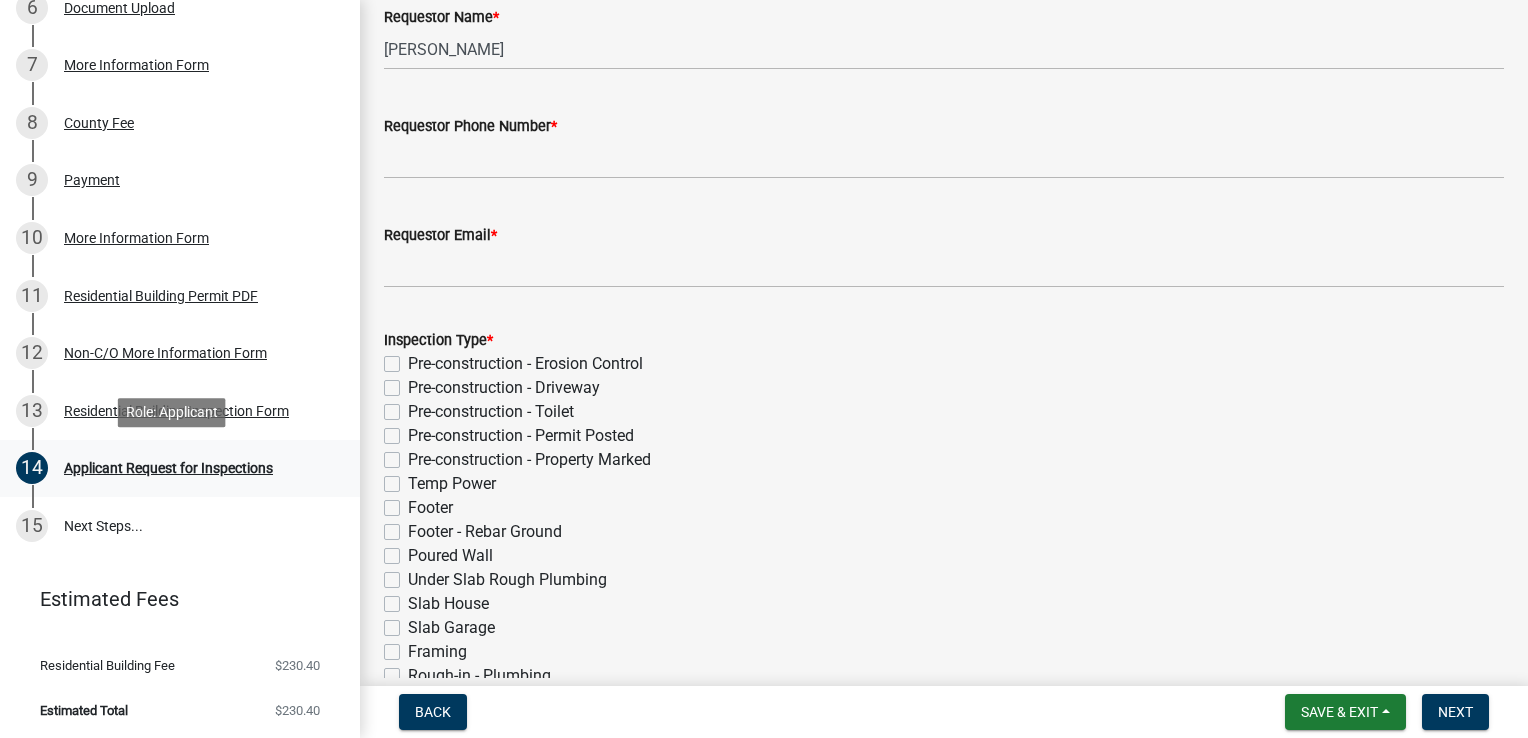 scroll, scrollTop: 0, scrollLeft: 0, axis: both 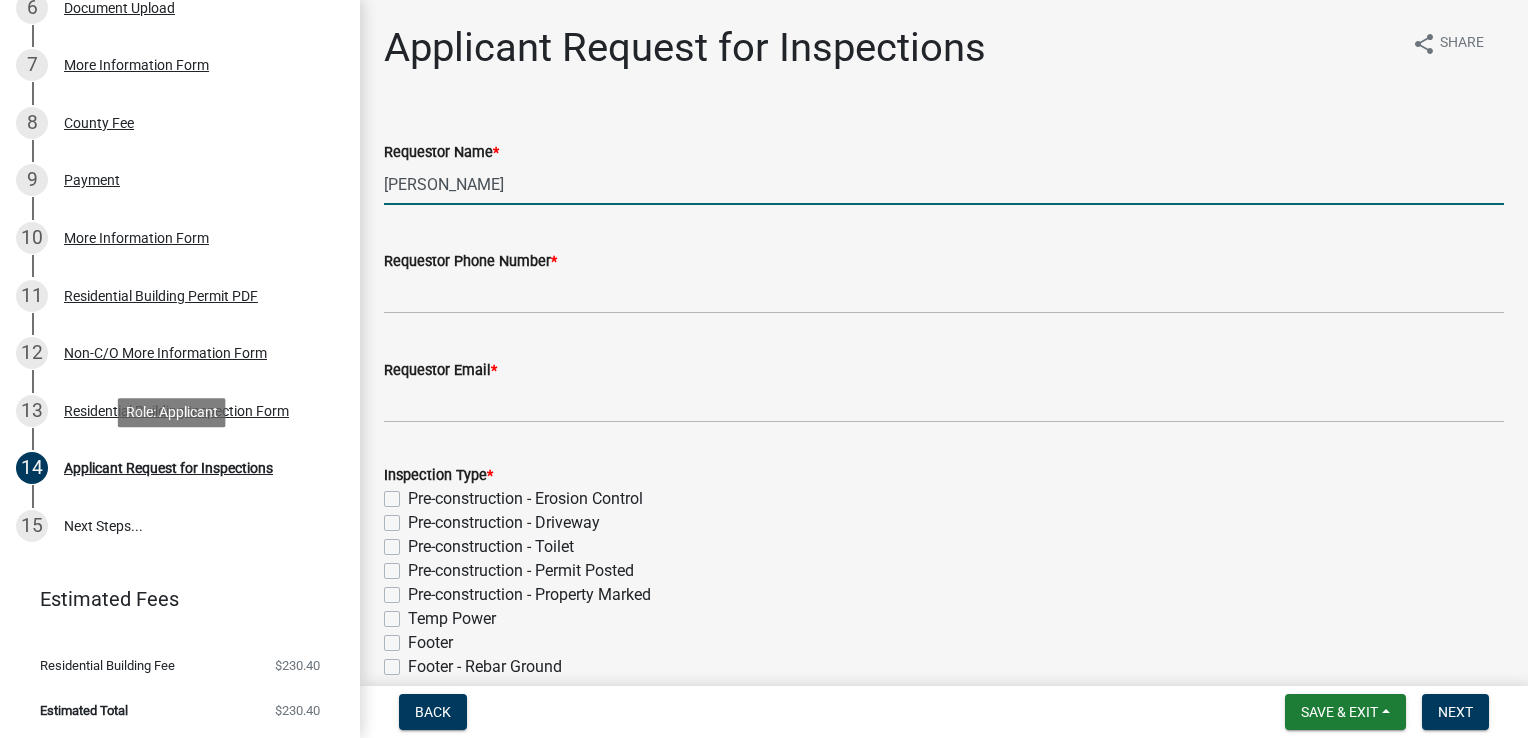 click on "[PERSON_NAME]" at bounding box center (944, 184) 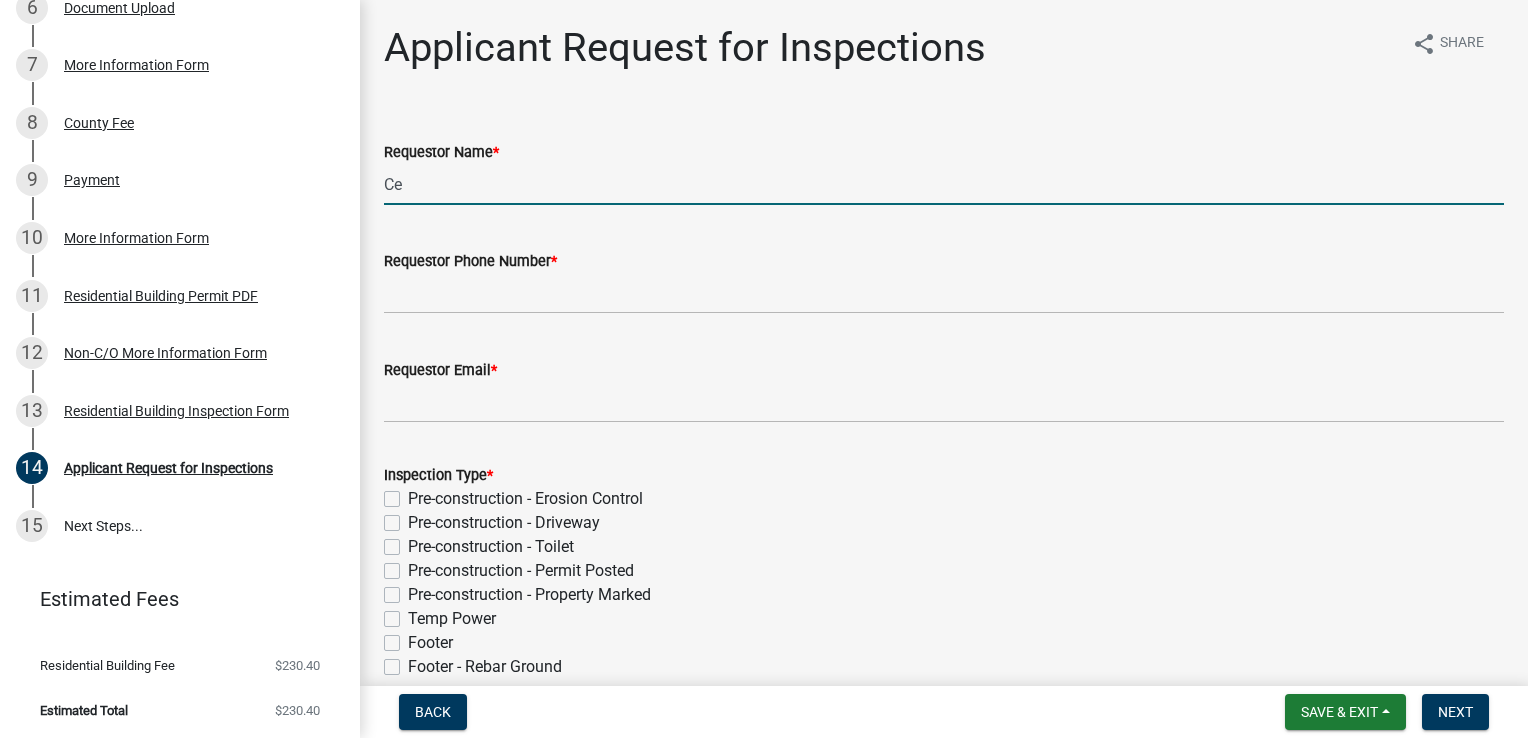 type on "C" 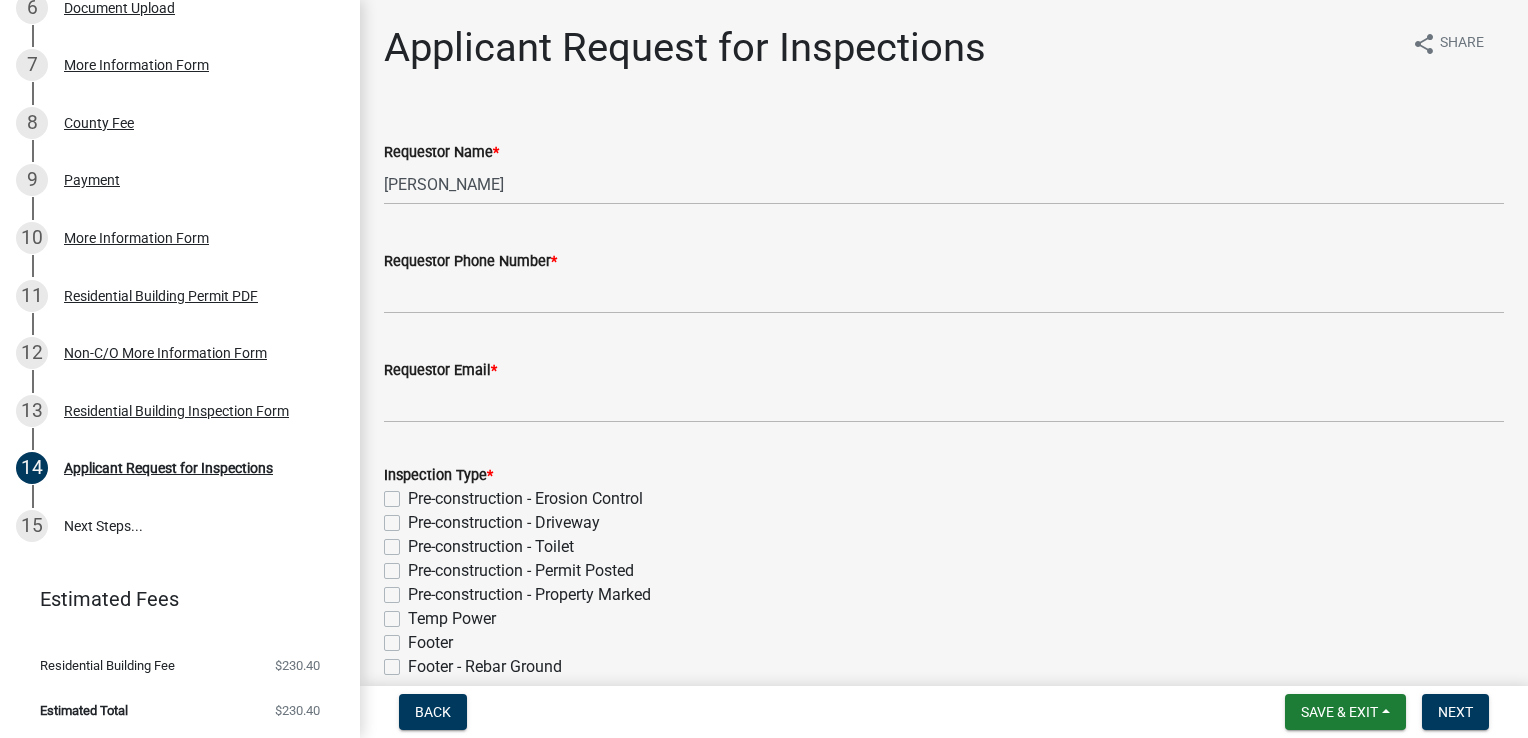 click on "Requestor Phone Number  *" 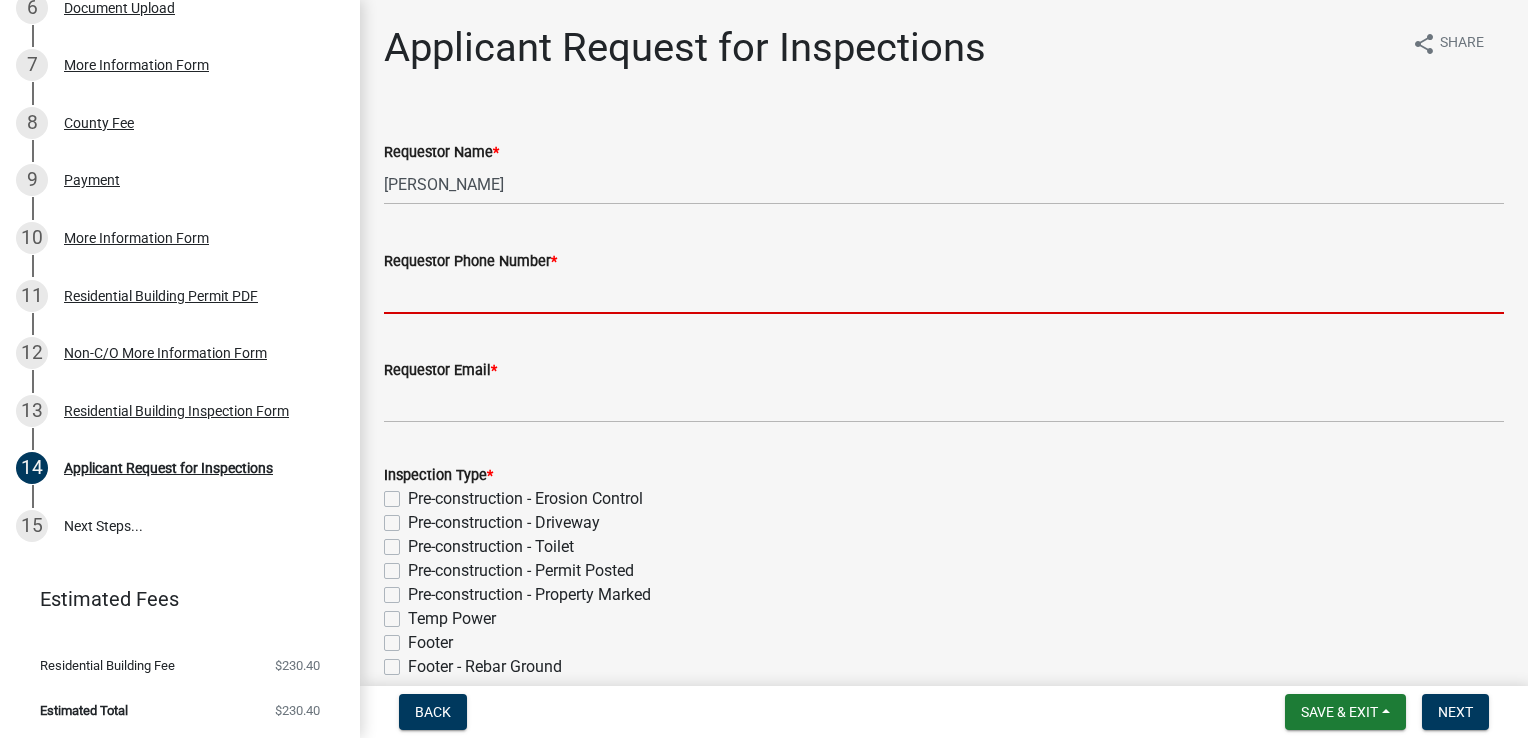 click on "Requestor Phone Number  *" at bounding box center [944, 293] 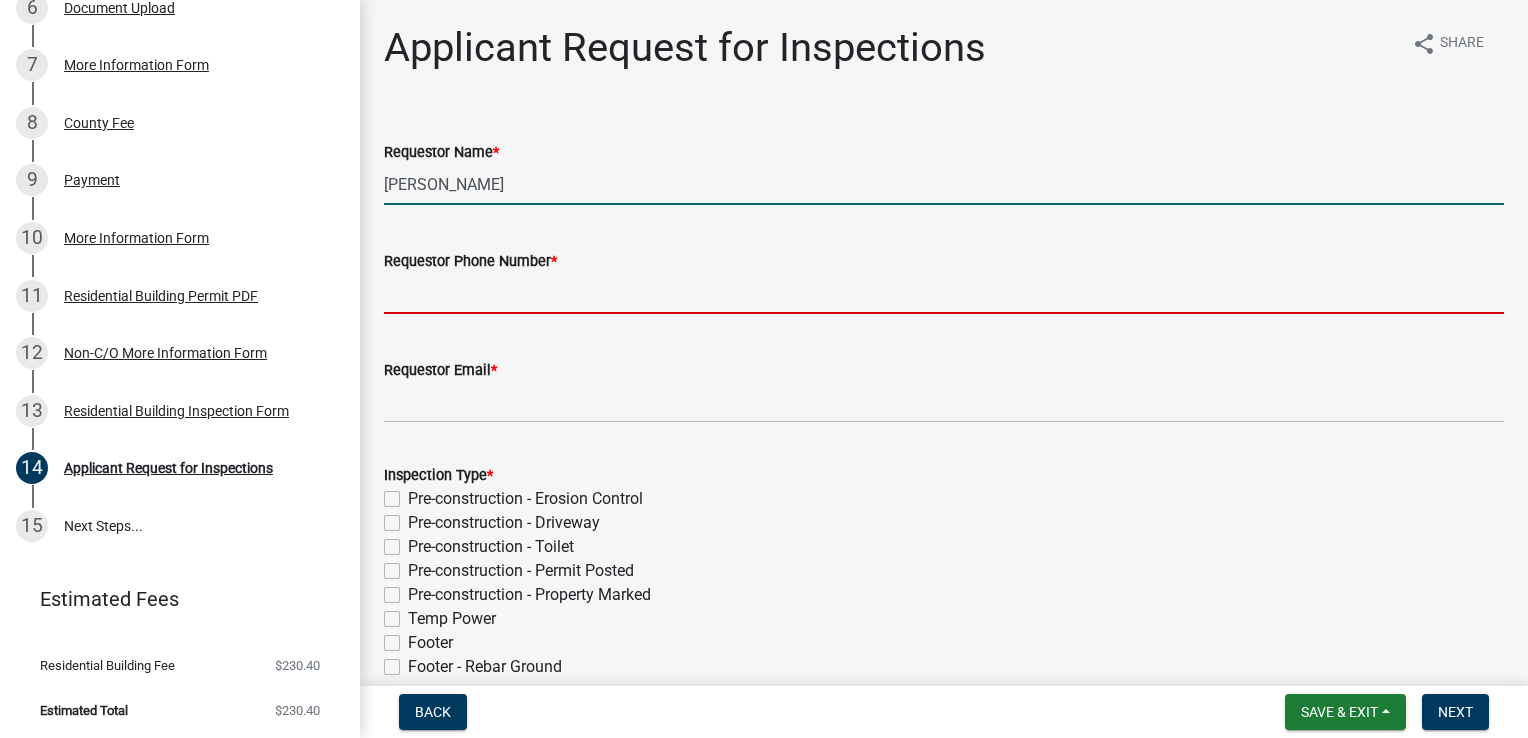 click on "[PERSON_NAME]" at bounding box center [944, 184] 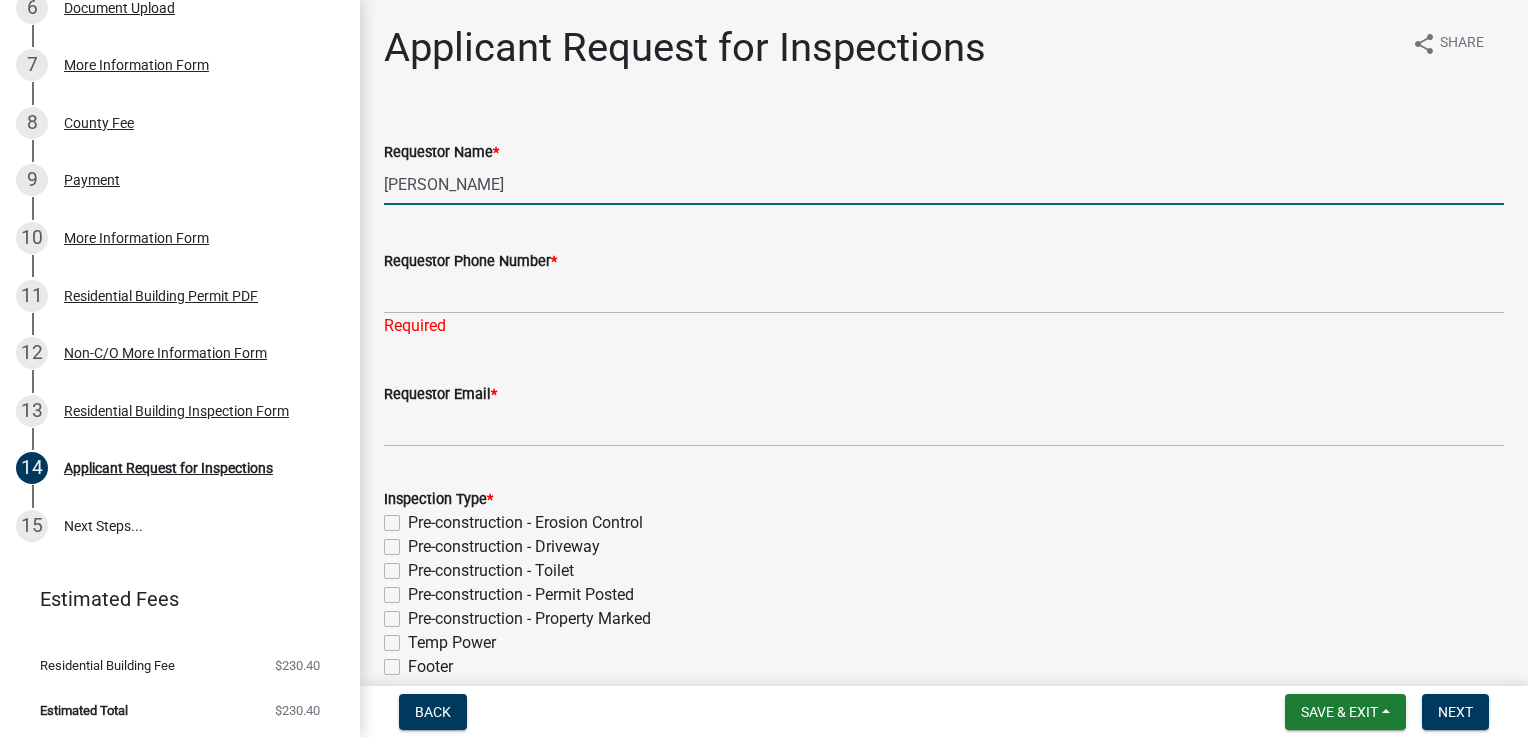 type on "[PERSON_NAME]" 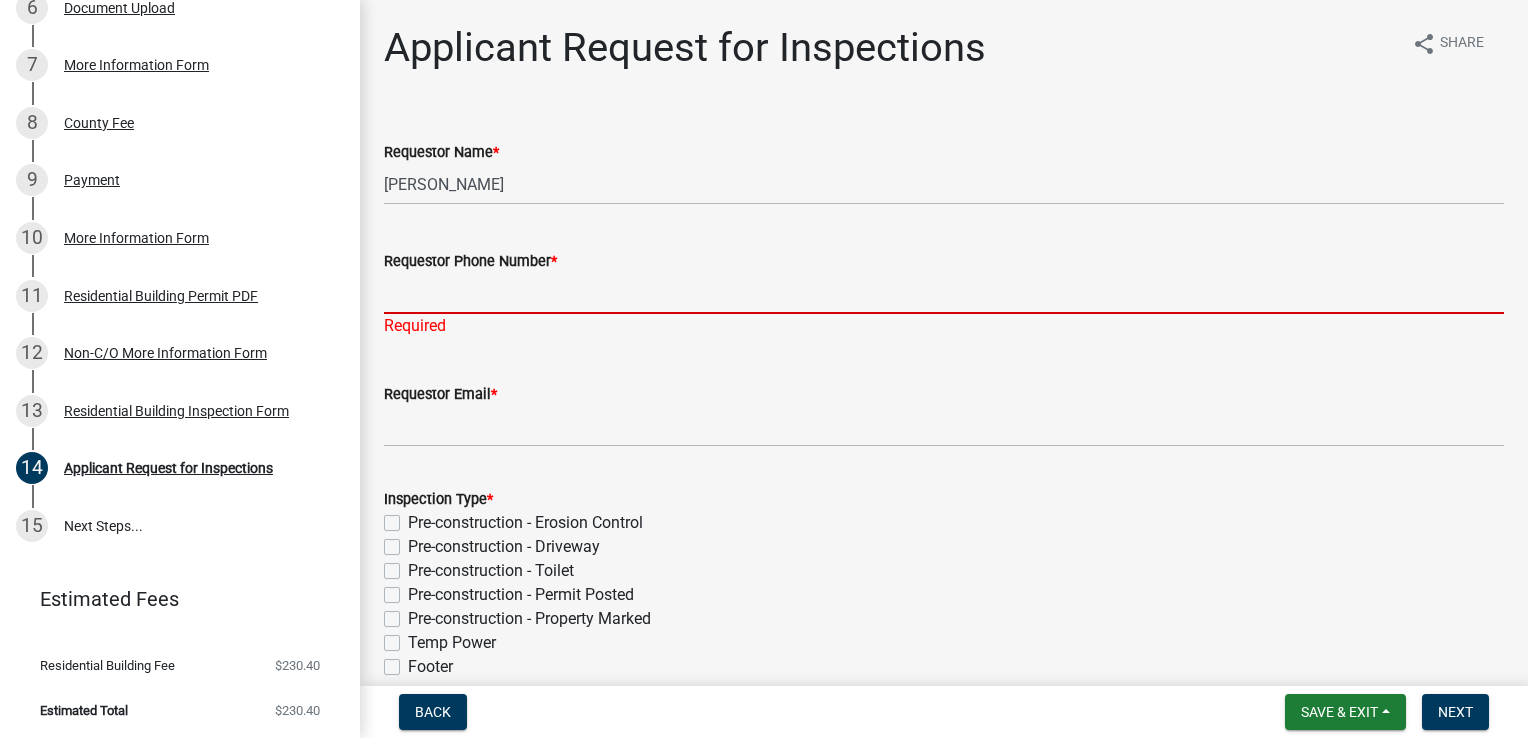 click on "Requestor Phone Number  *" at bounding box center (944, 293) 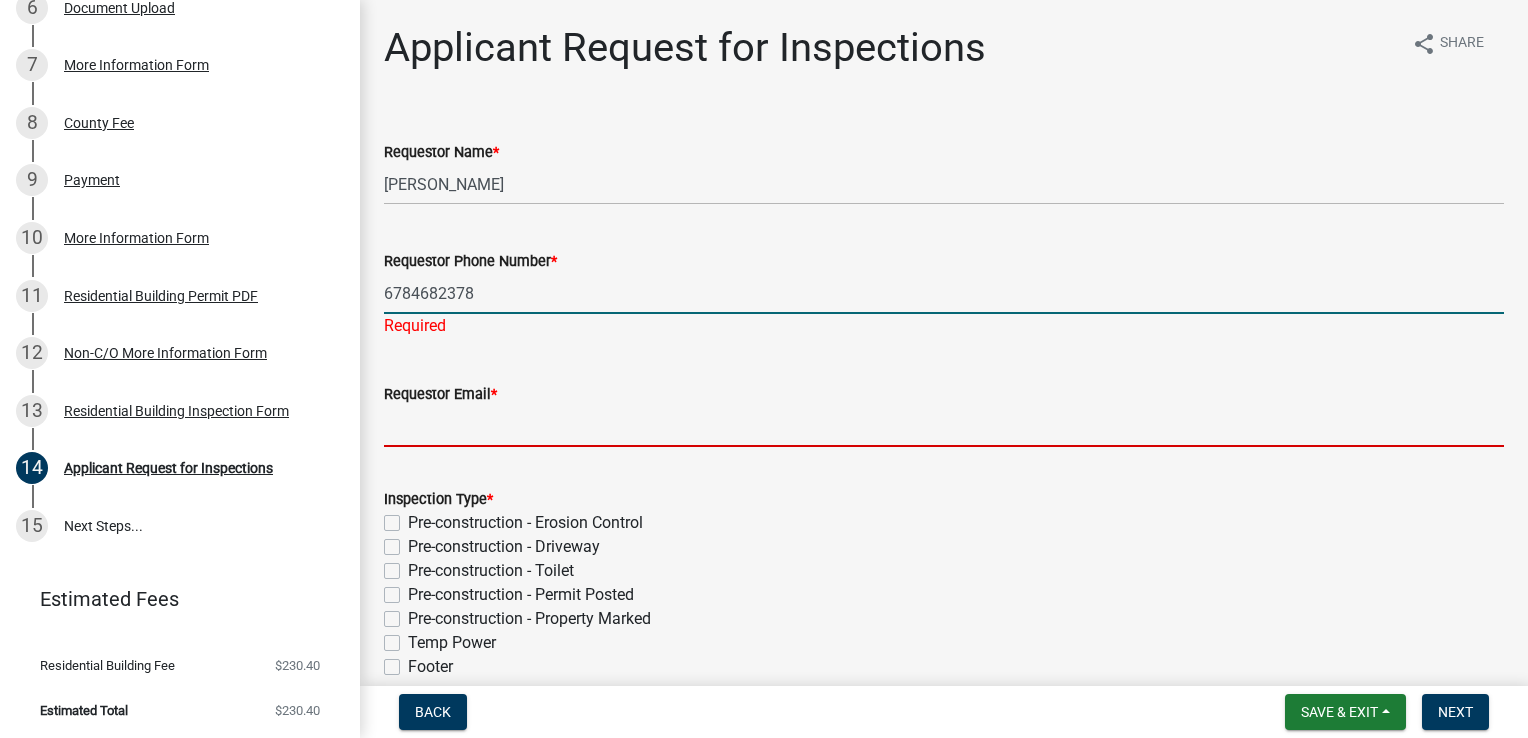 type on "[EMAIL_ADDRESS][DOMAIN_NAME]" 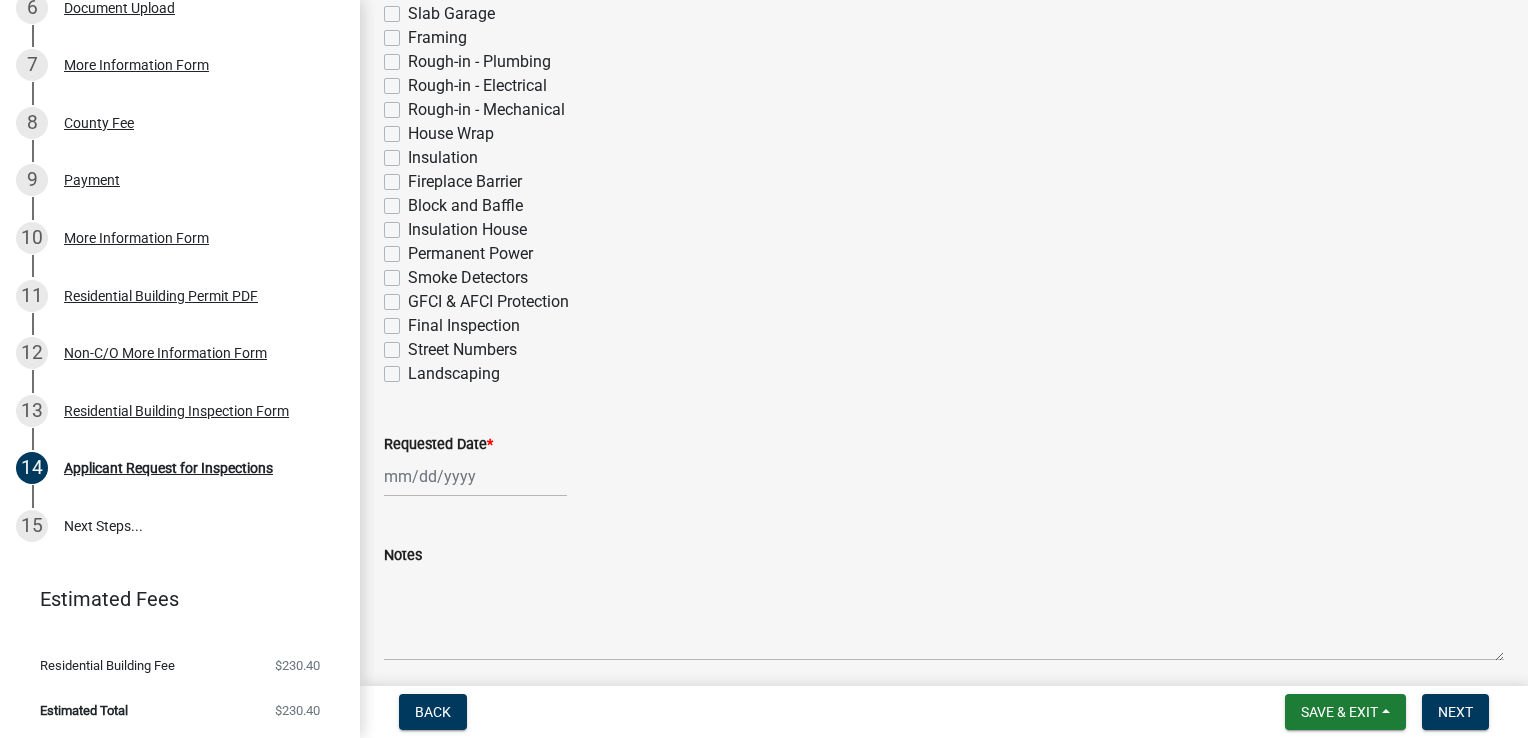 scroll, scrollTop: 748, scrollLeft: 0, axis: vertical 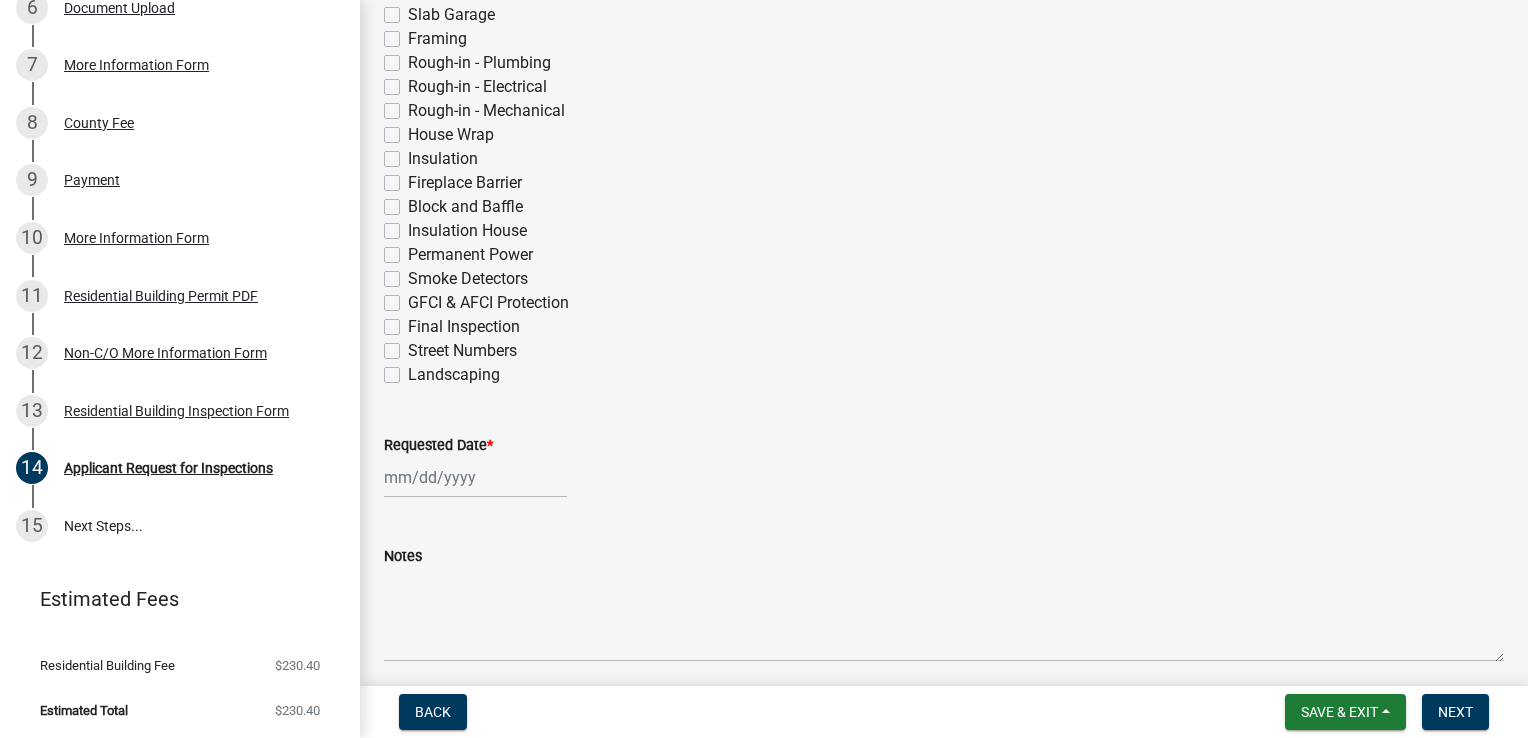 click on "Final Inspection" 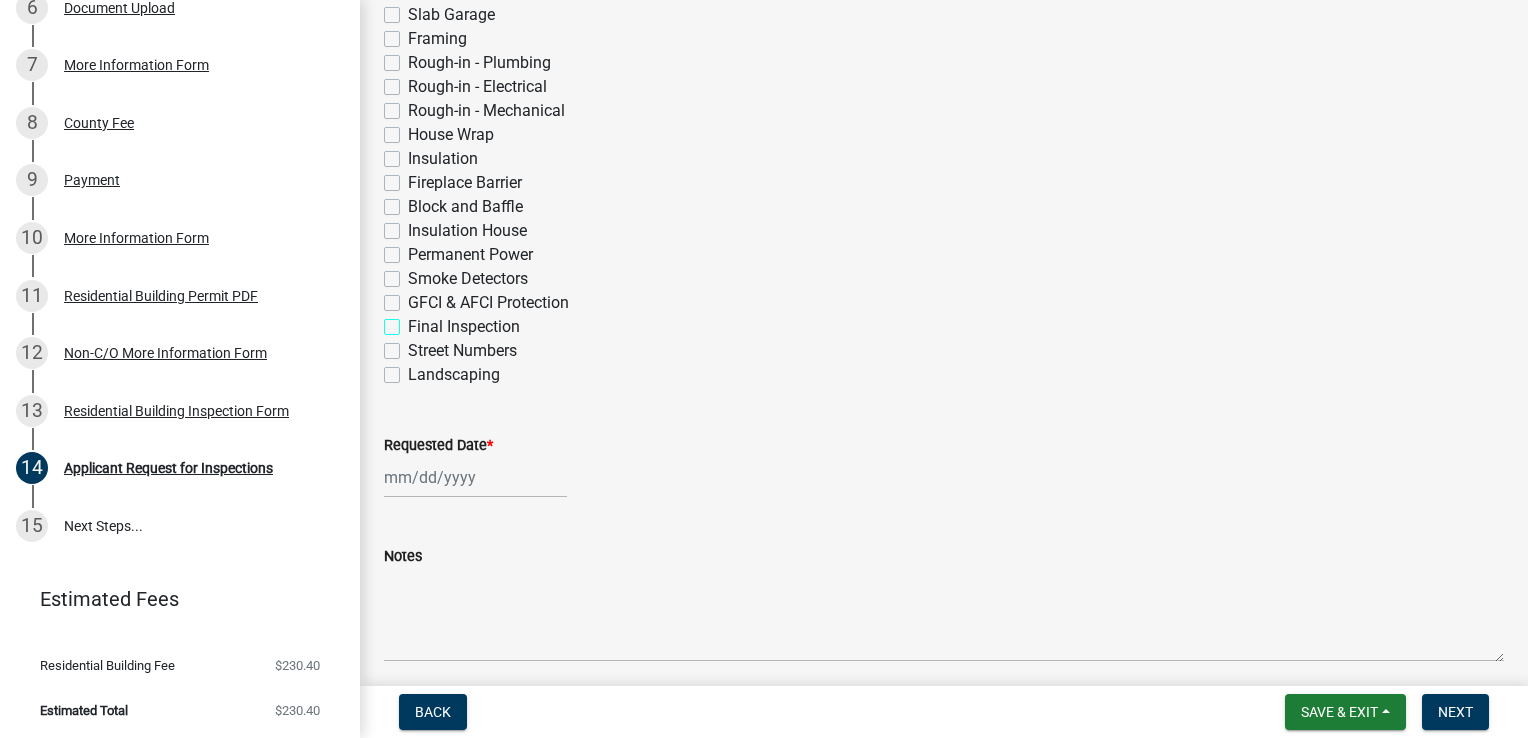 click on "Final Inspection" at bounding box center [414, 321] 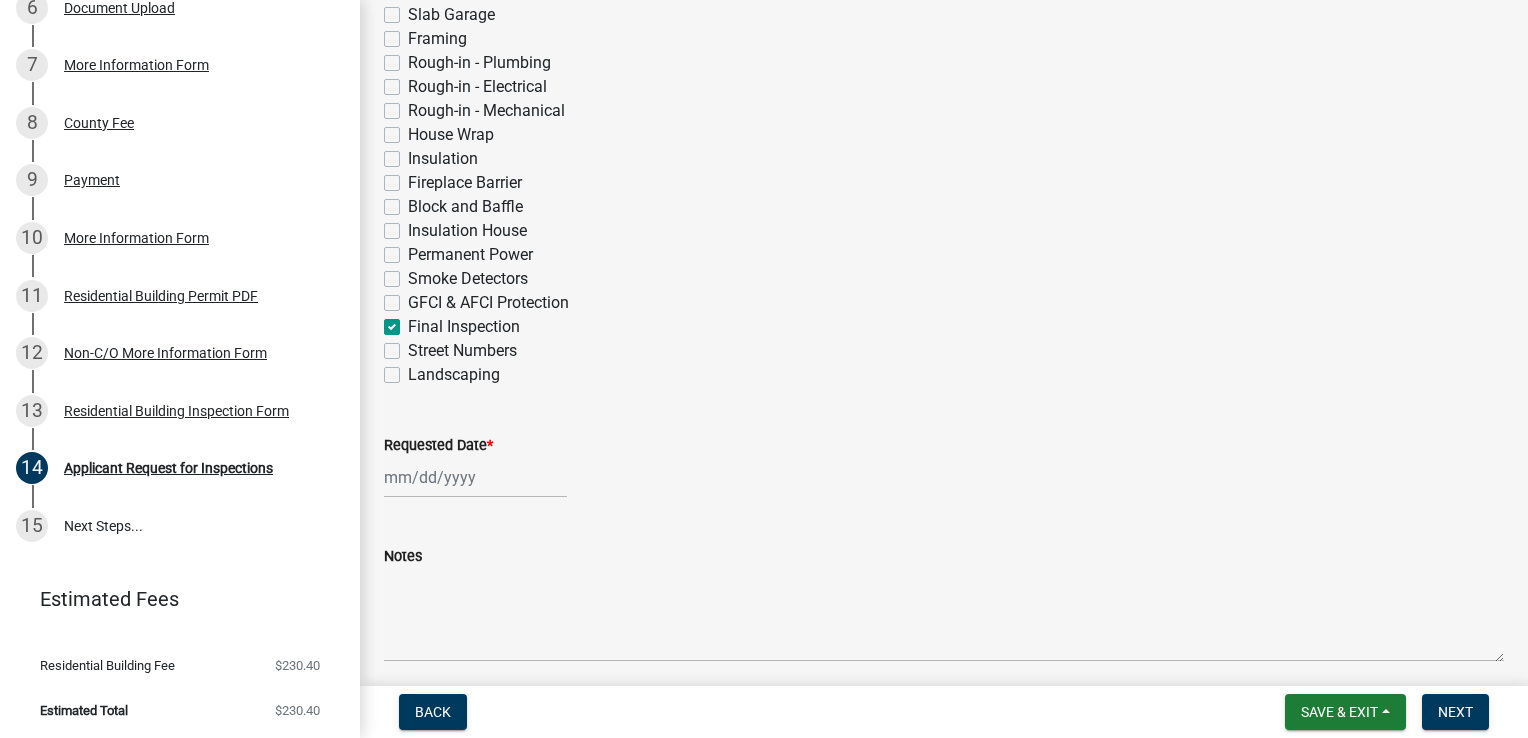 checkbox on "false" 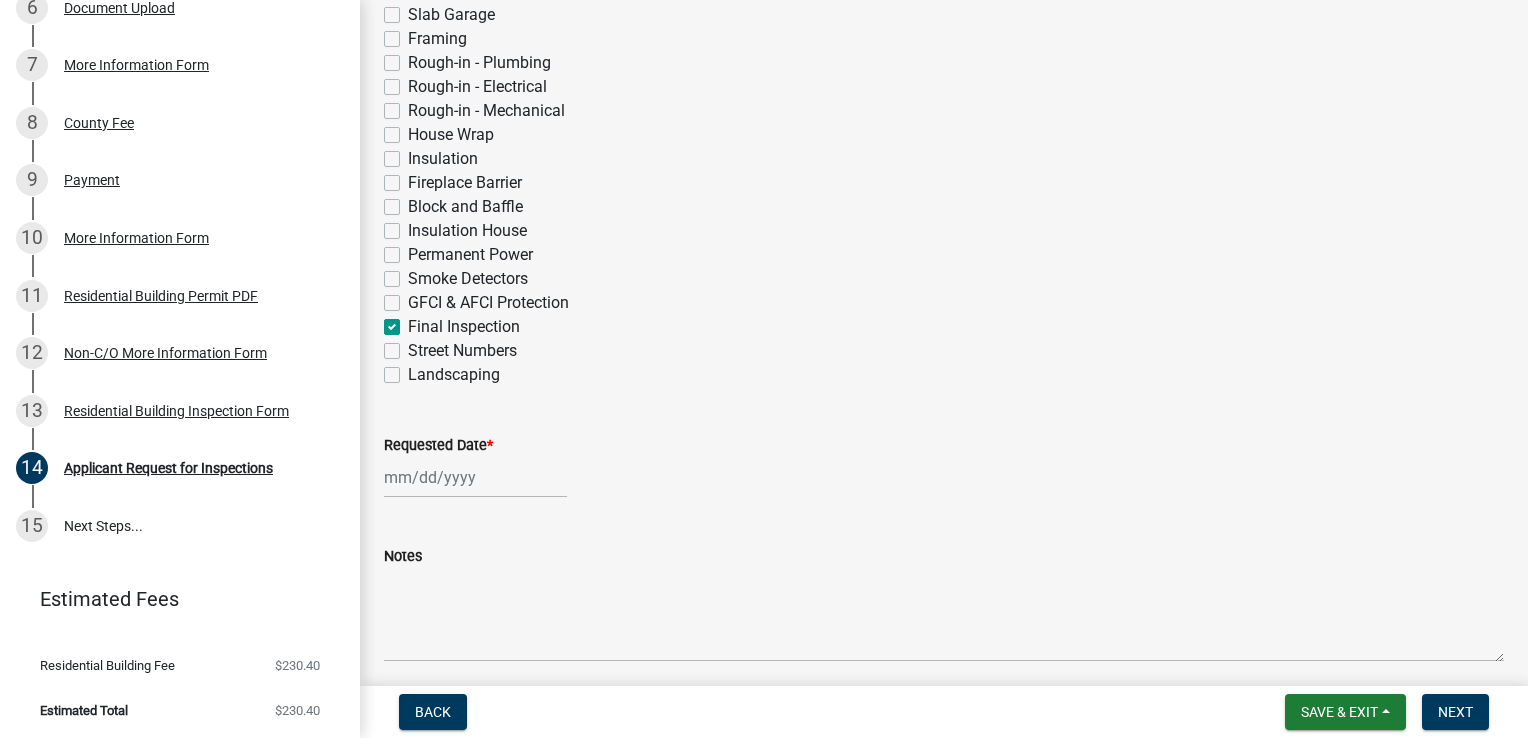 select on "7" 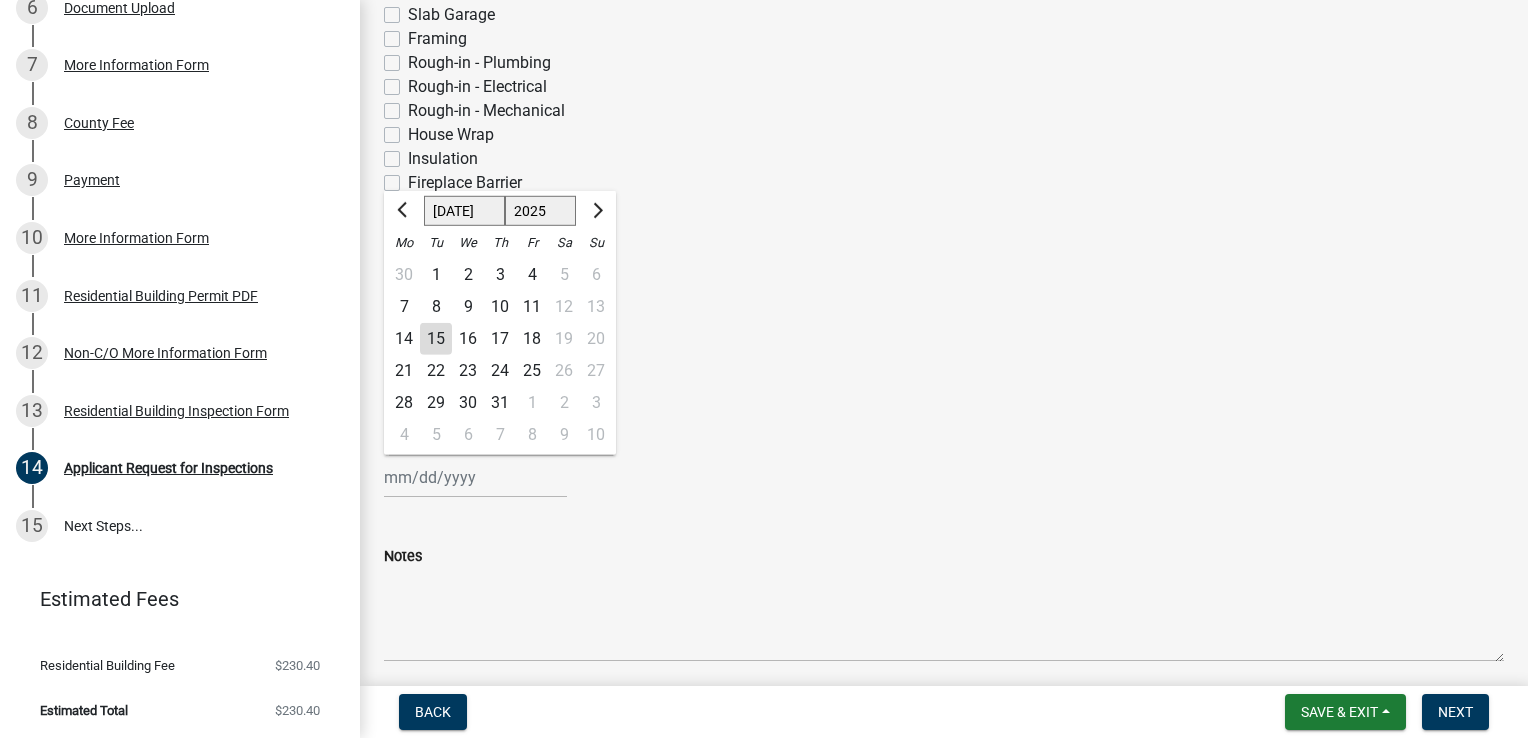 click on "[PERSON_NAME] Feb Mar Apr [PERSON_NAME][DATE] Oct Nov [DATE] 1526 1527 1528 1529 1530 1531 1532 1533 1534 1535 1536 1537 1538 1539 1540 1541 1542 1543 1544 1545 1546 1547 1548 1549 1550 1551 1552 1553 1554 1555 1556 1557 1558 1559 1560 1561 1562 1563 1564 1565 1566 1567 1568 1569 1570 1571 1572 1573 1574 1575 1576 1577 1578 1579 1580 1581 1582 1583 1584 1585 1586 1587 1588 1589 1590 1591 1592 1593 1594 1595 1596 1597 1598 1599 1600 1601 1602 1603 1604 1605 1606 1607 1608 1609 1610 1611 1612 1613 1614 1615 1616 1617 1618 1619 1620 1621 1622 1623 1624 1625 1626 1627 1628 1629 1630 1631 1632 1633 1634 1635 1636 1637 1638 1639 1640 1641 1642 1643 1644 1645 1646 1647 1648 1649 1650 1651 1652 1653 1654 1655 1656 1657 1658 1659 1660 1661 1662 1663 1664 1665 1666 1667 1668 1669 1670 1671 1672 1673 1674 1675 1676 1677 1678 1679 1680 1681 1682 1683 1684 1685 1686 1687 1688 1689 1690 1691 1692 1693 1694 1695 1696 1697 1698 1699 1700 1701 1702 1703 1704 1705 1706 1707 1708 1709 1710 1711 1712 1713 1714 1715 1716 1717 1718 1719 1" 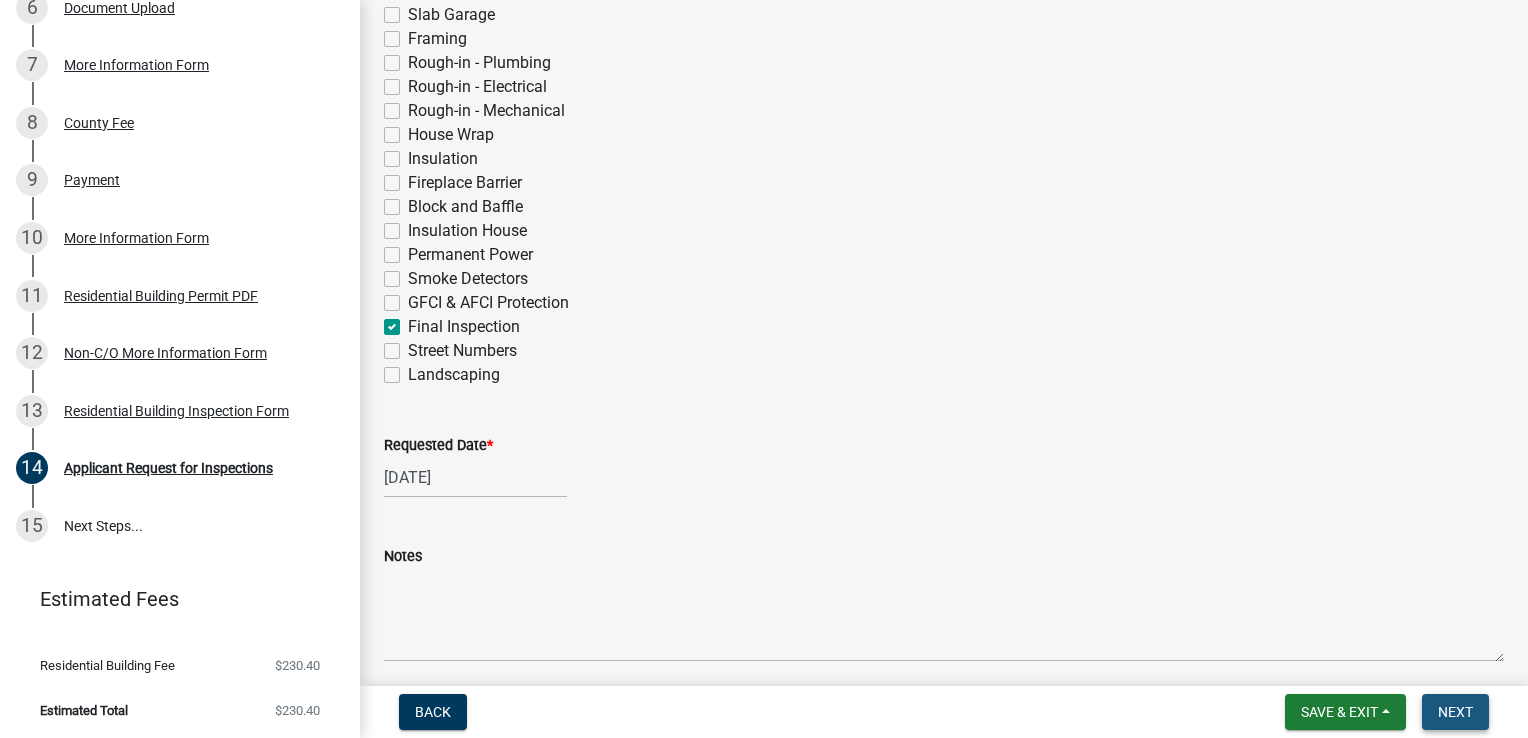 click on "Next" at bounding box center (1455, 712) 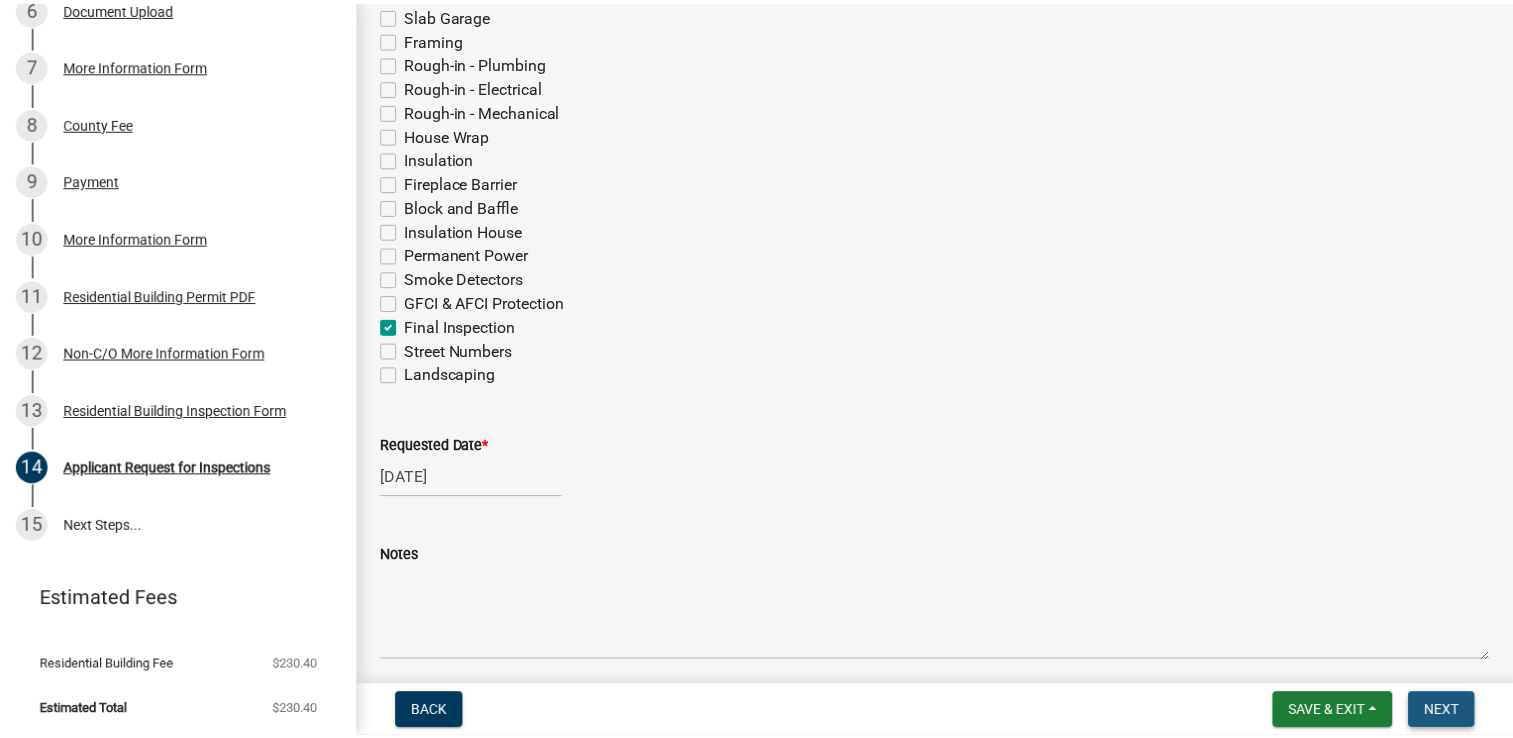 scroll, scrollTop: 0, scrollLeft: 0, axis: both 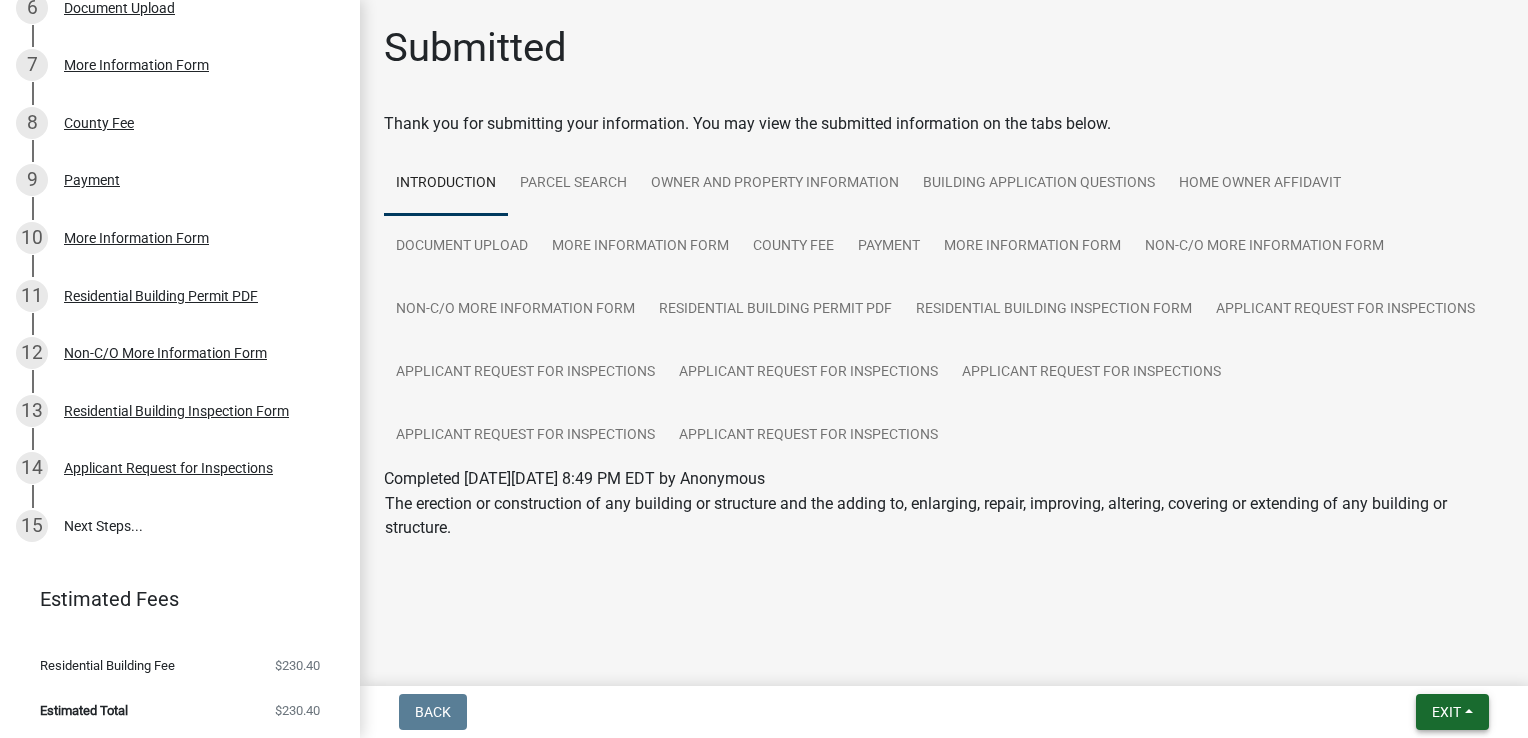 click on "Exit" at bounding box center (1452, 712) 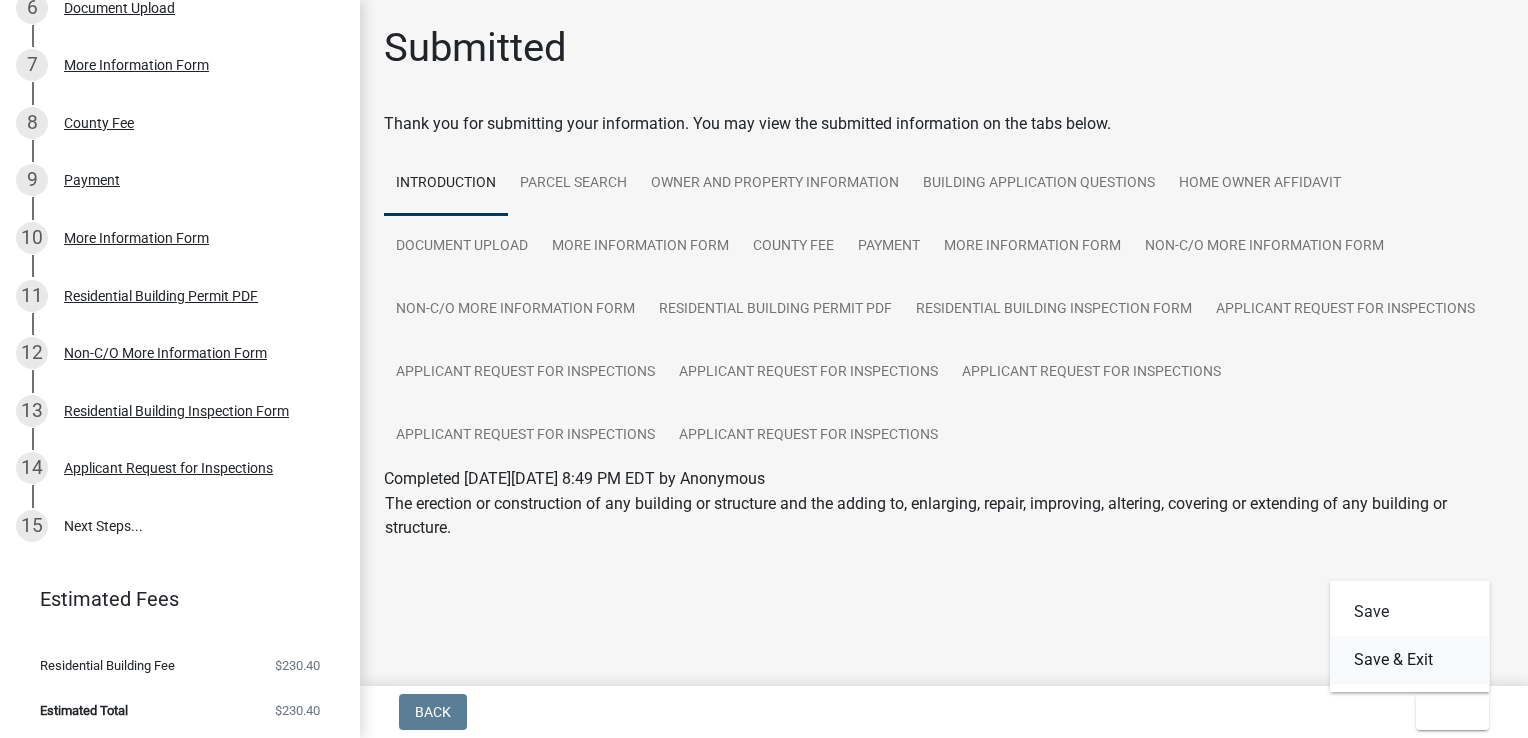 click on "Save & Exit" at bounding box center (1410, 660) 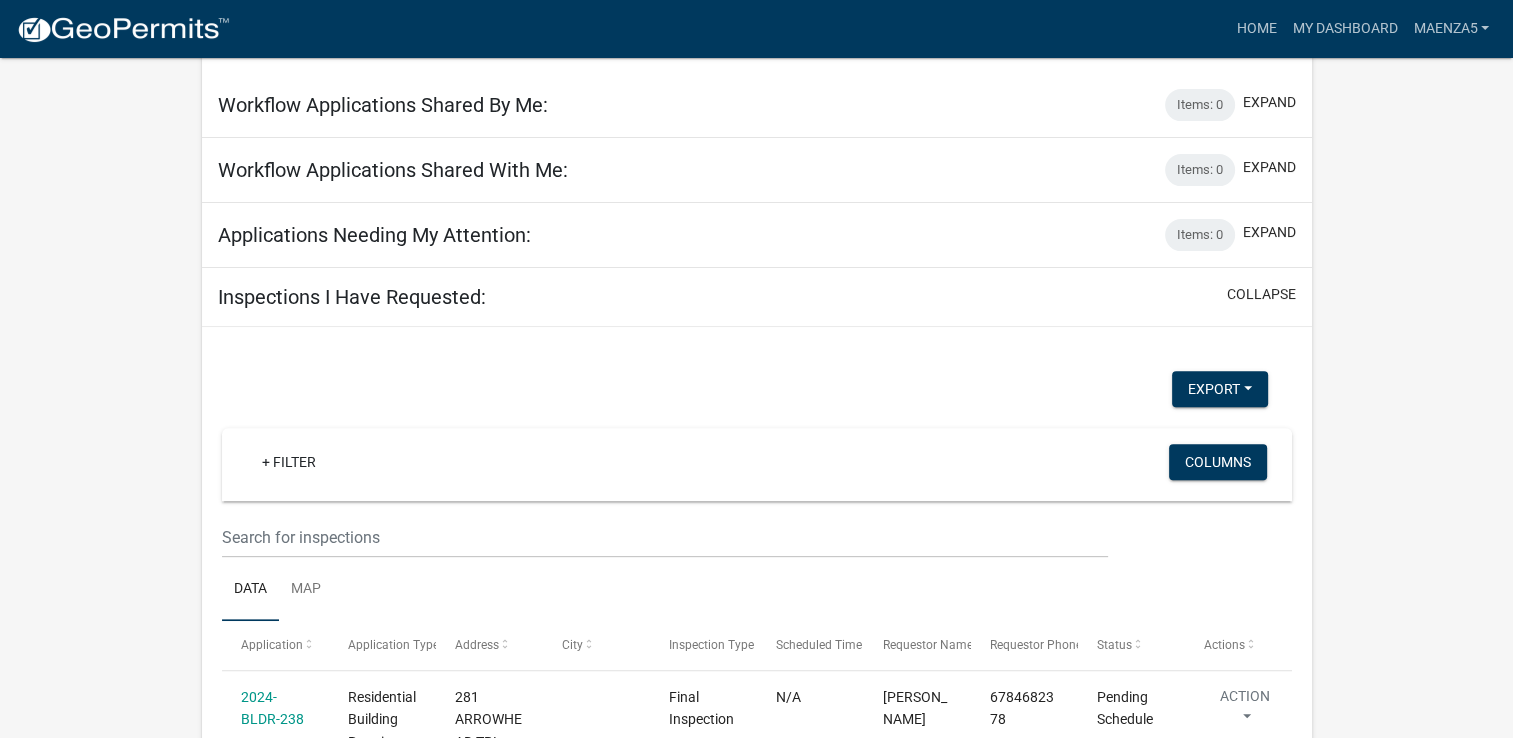scroll, scrollTop: 616, scrollLeft: 0, axis: vertical 